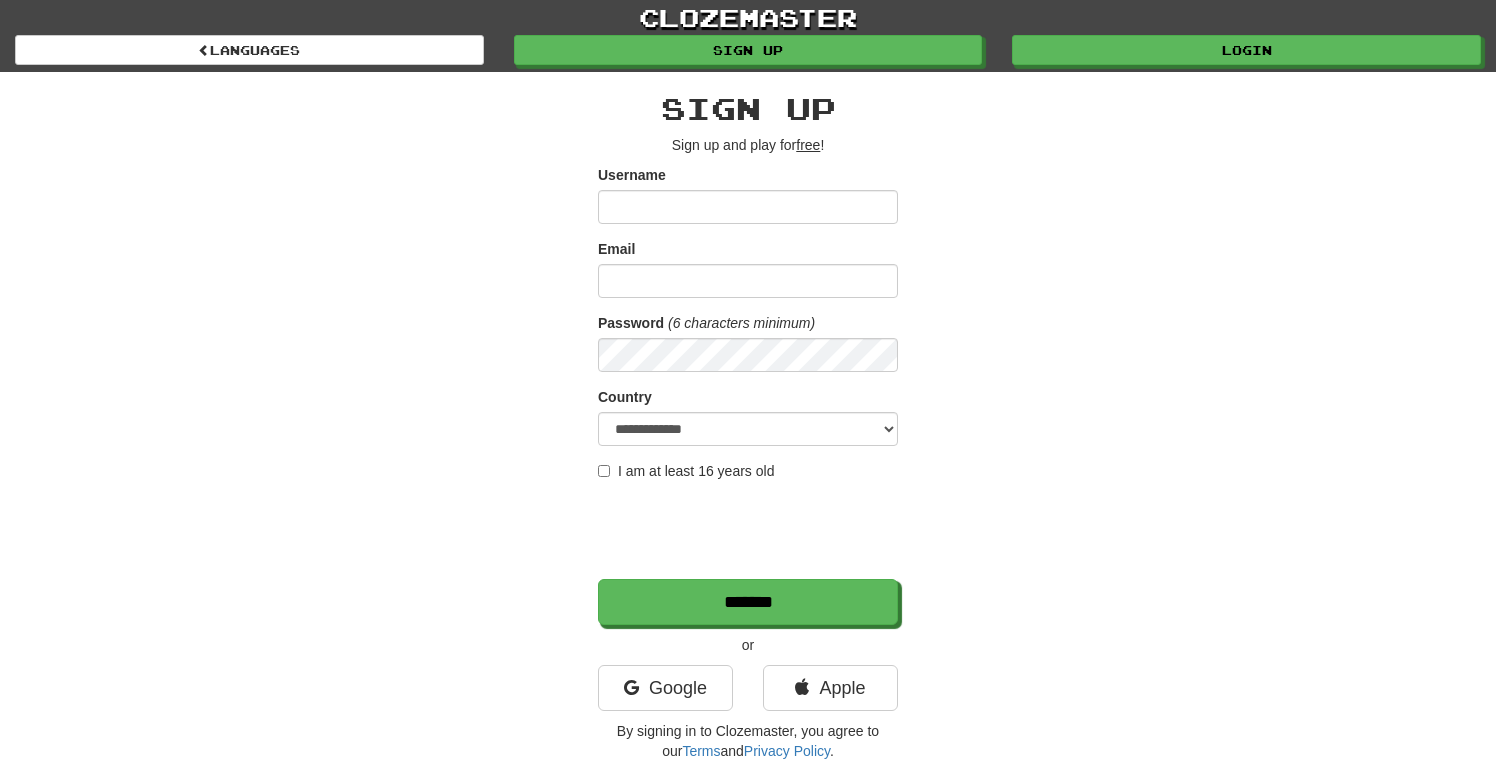 scroll, scrollTop: 0, scrollLeft: 0, axis: both 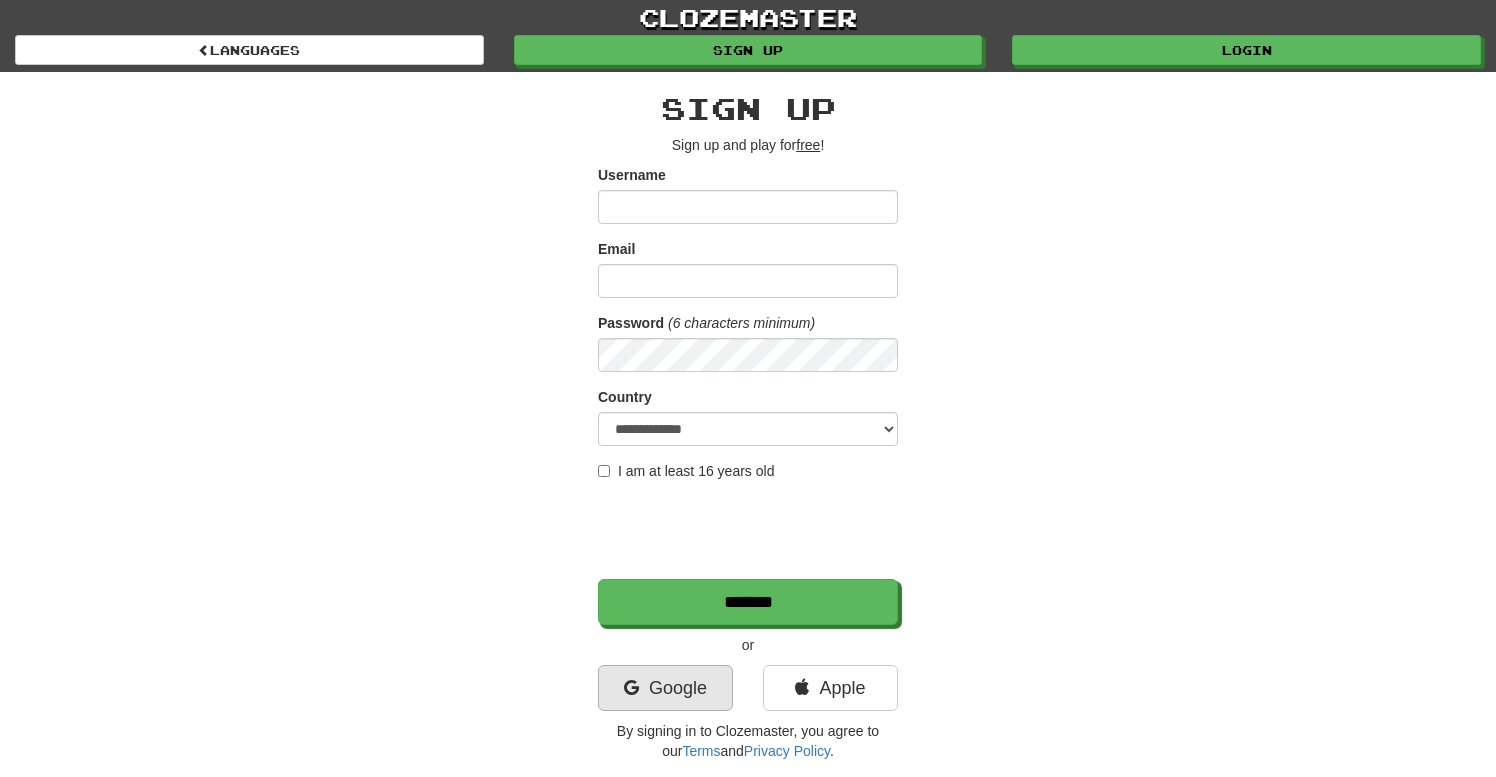 click on "Google" at bounding box center (665, 688) 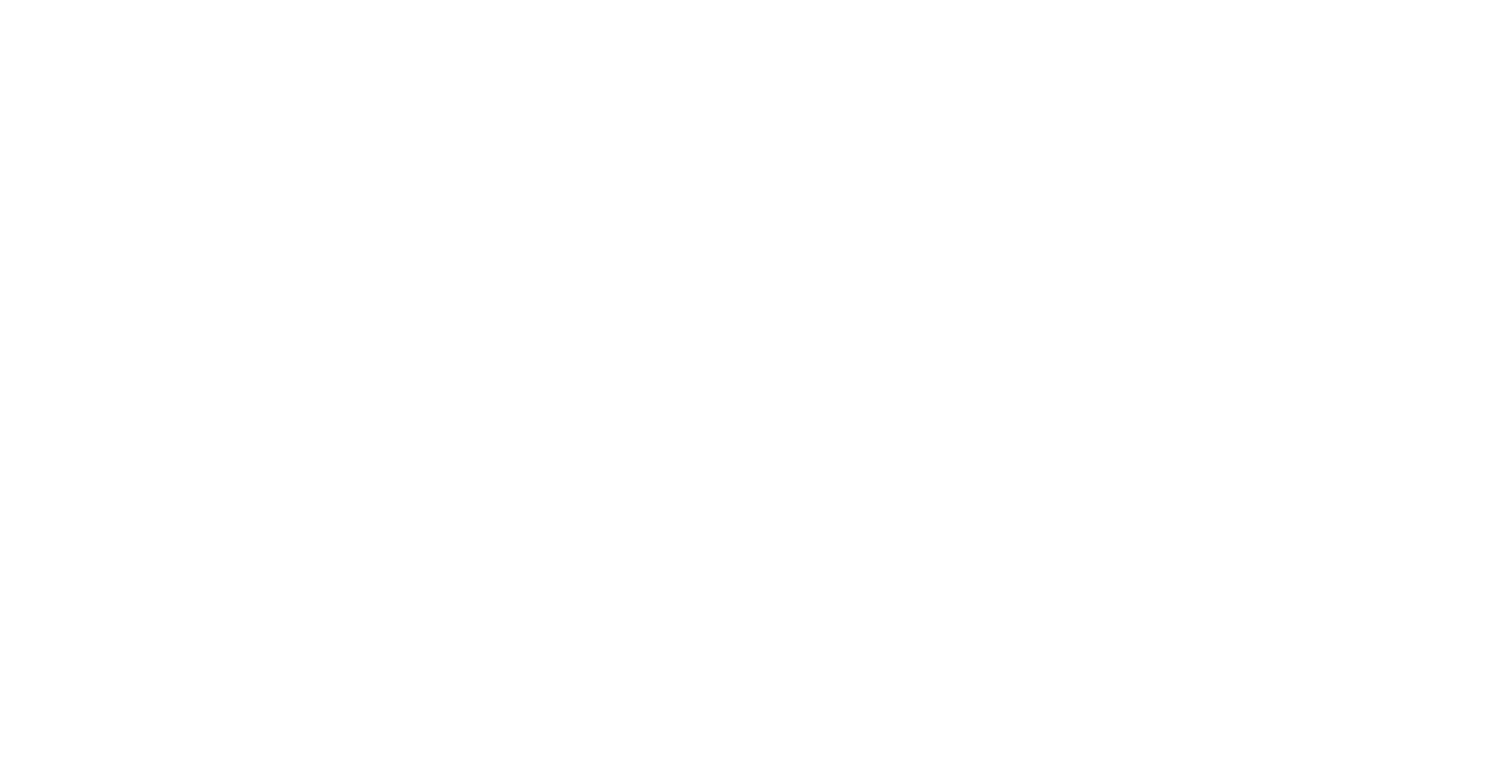 scroll, scrollTop: 0, scrollLeft: 0, axis: both 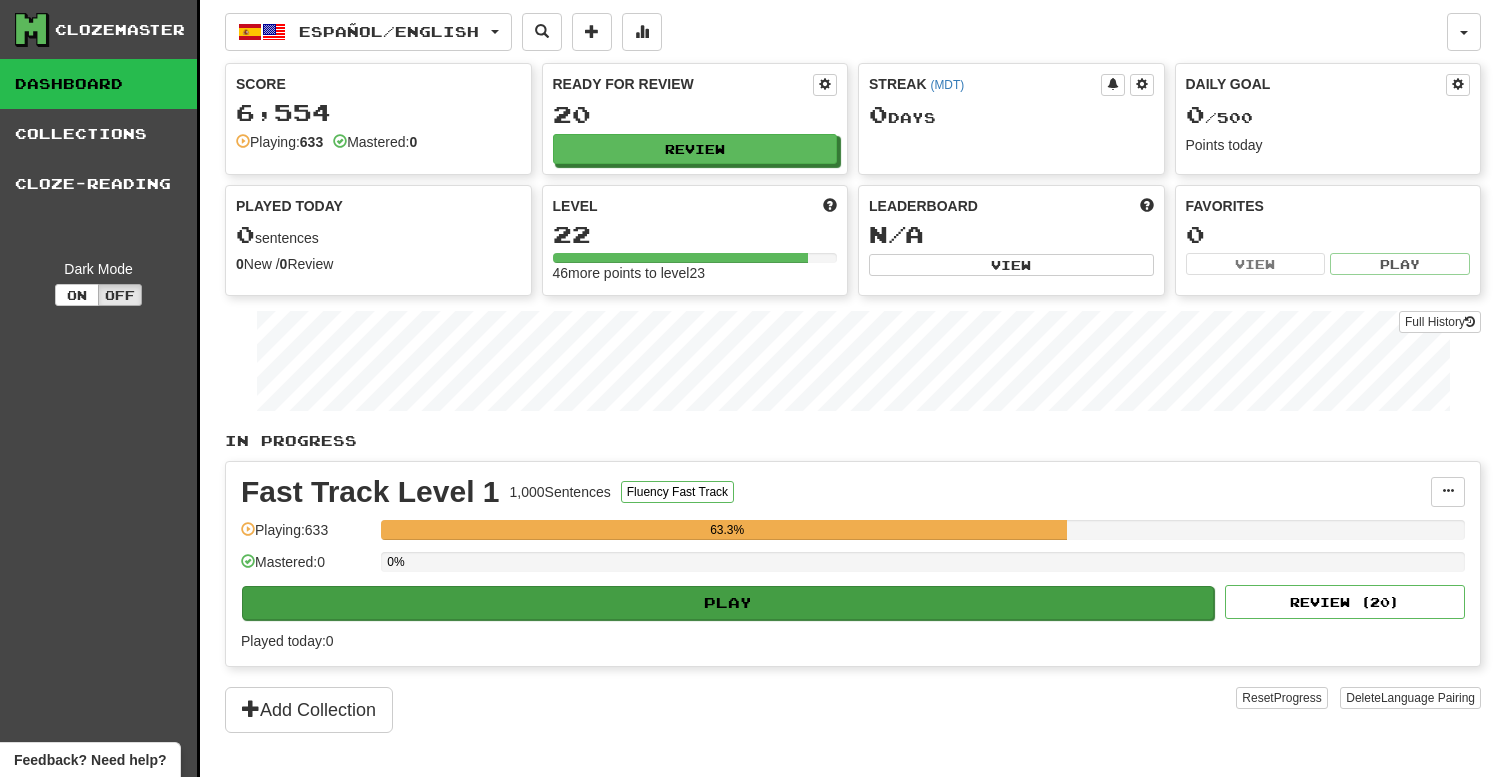 click on "Play" at bounding box center (728, 603) 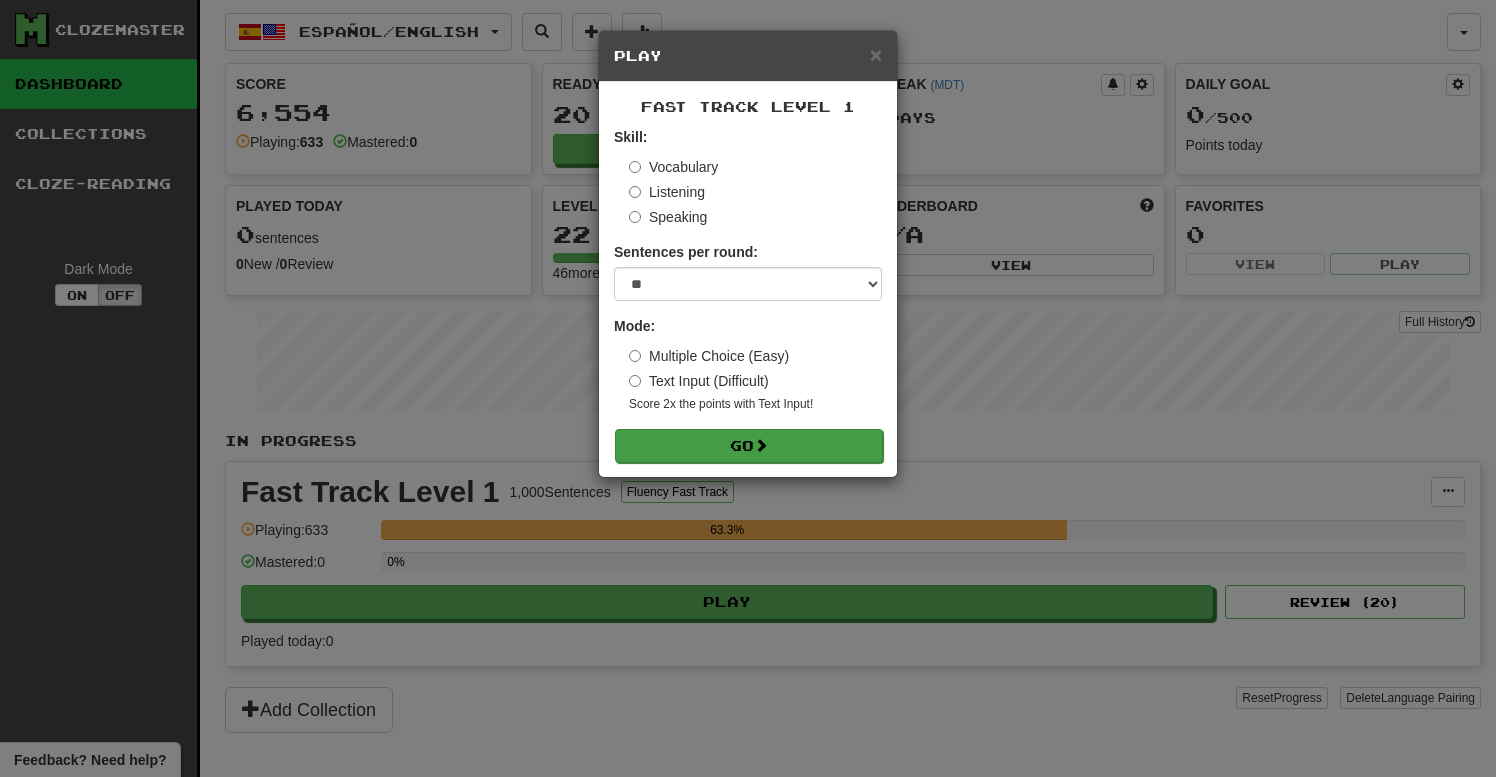 click on "Go" at bounding box center (749, 446) 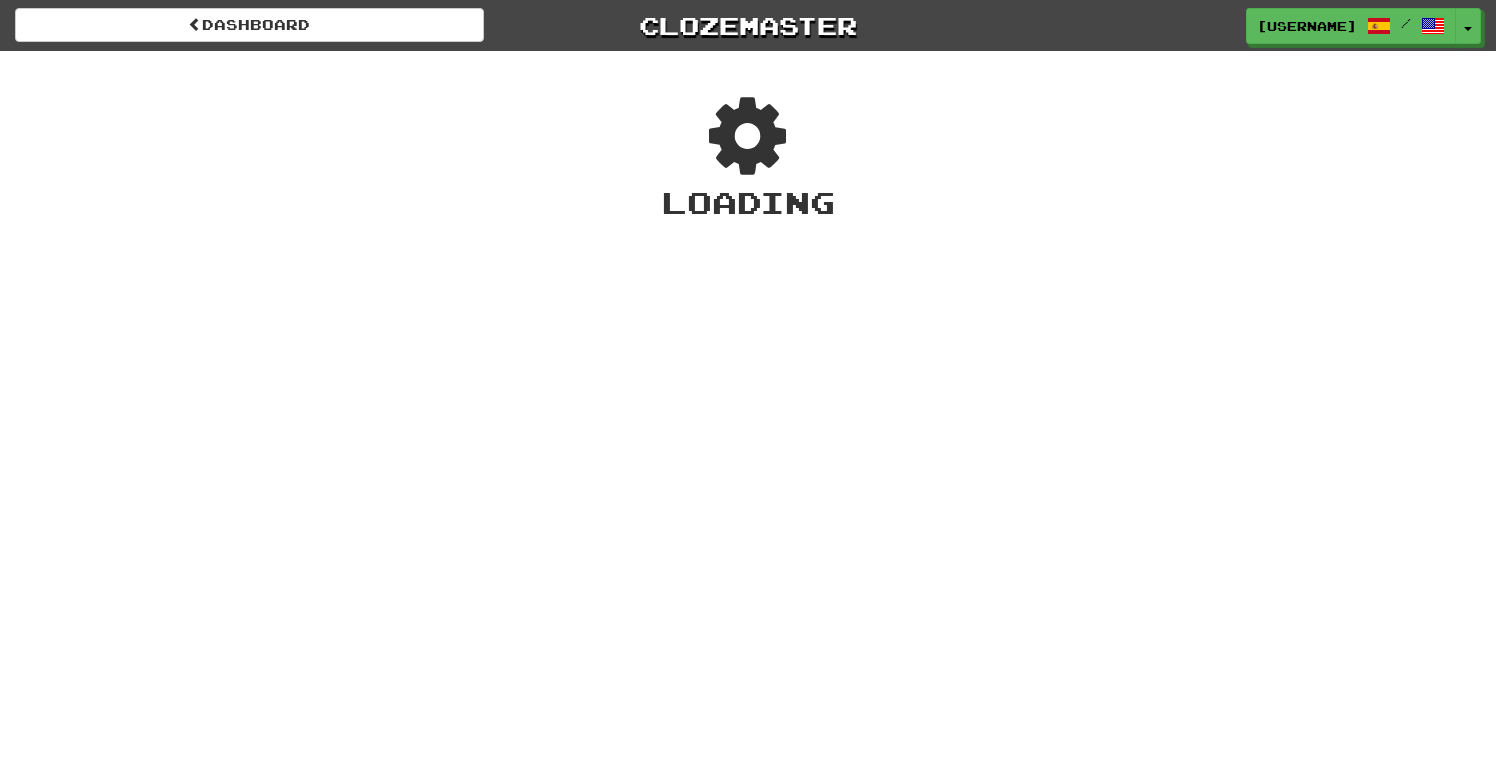 scroll, scrollTop: 0, scrollLeft: 0, axis: both 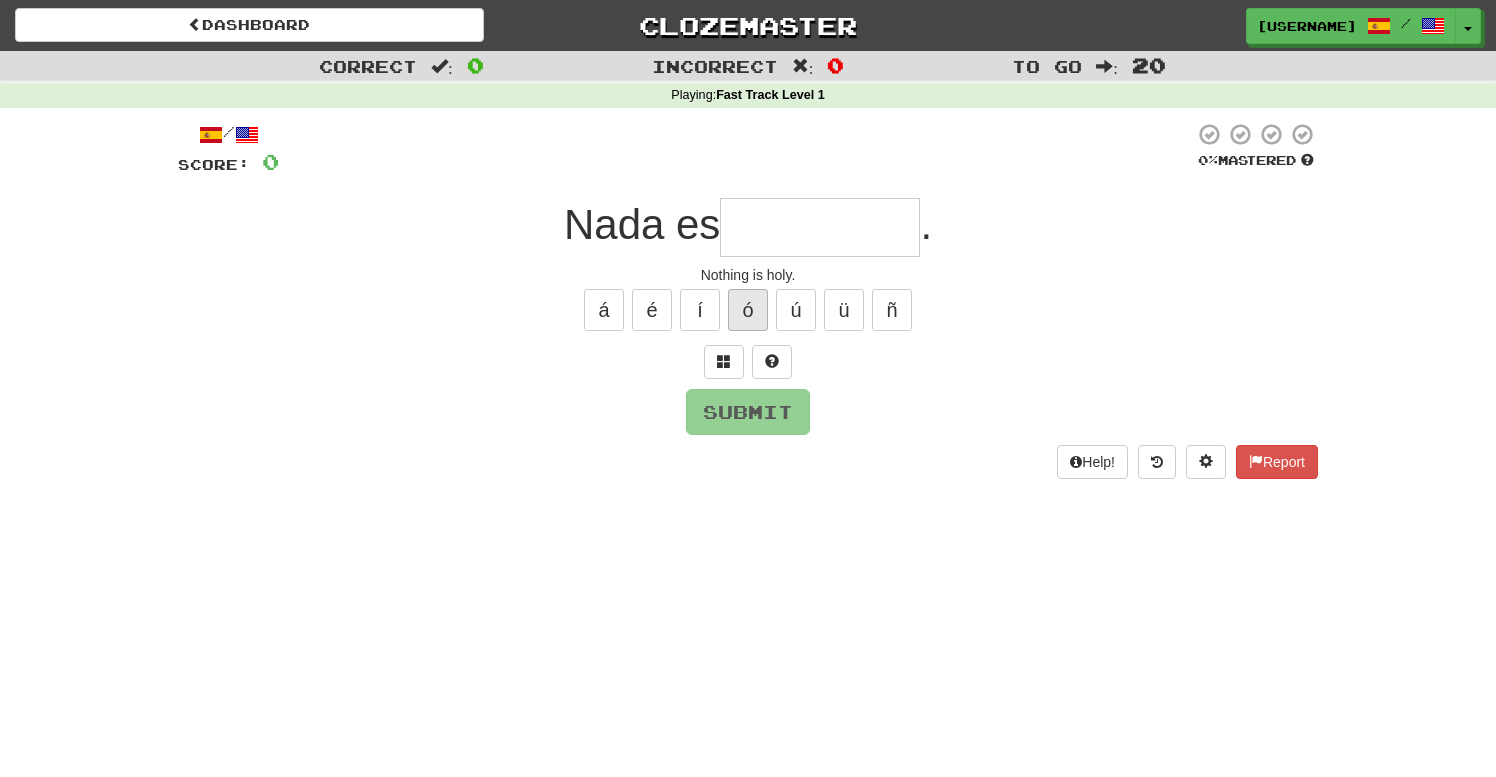 click on "ó" at bounding box center [748, 310] 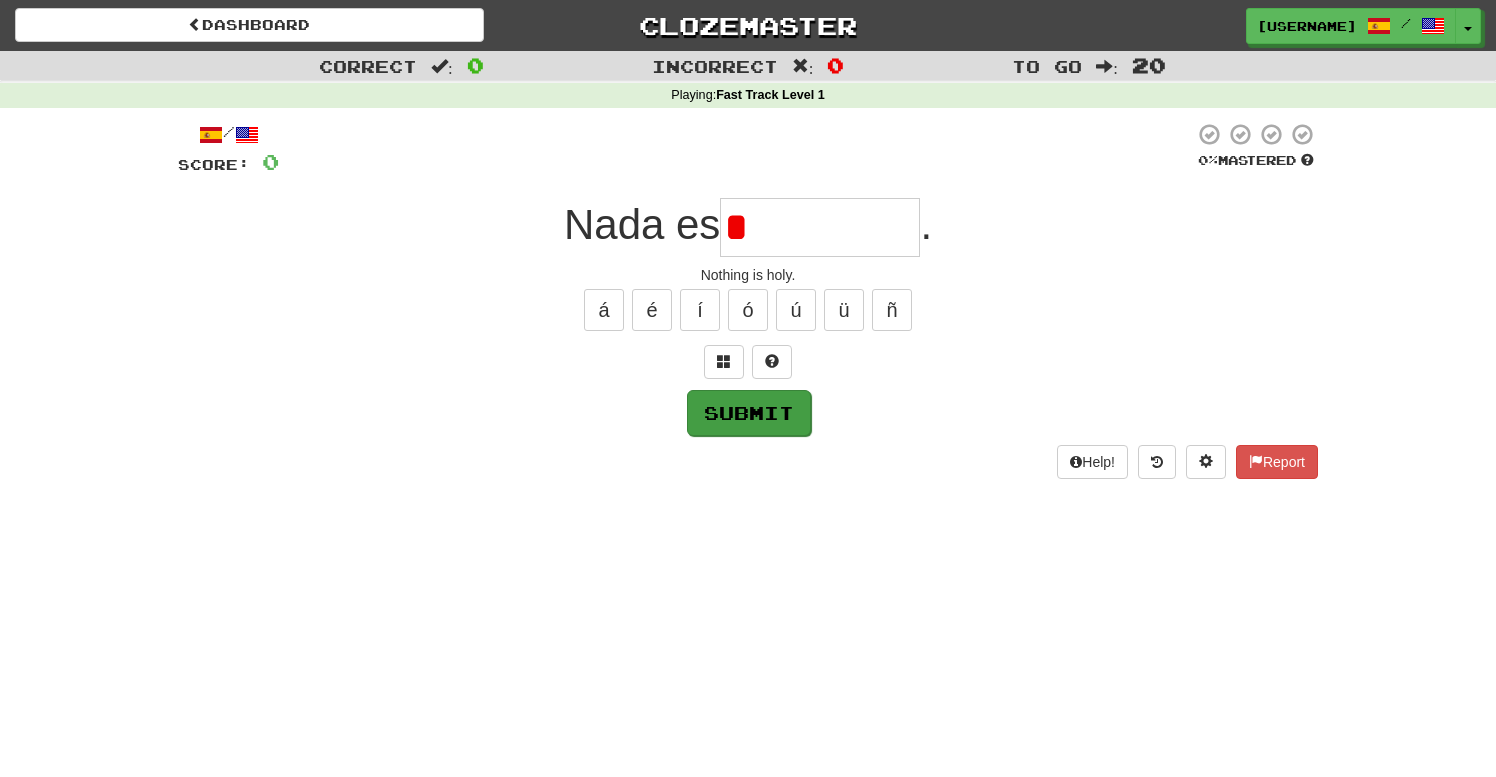 click on "Submit" at bounding box center [749, 413] 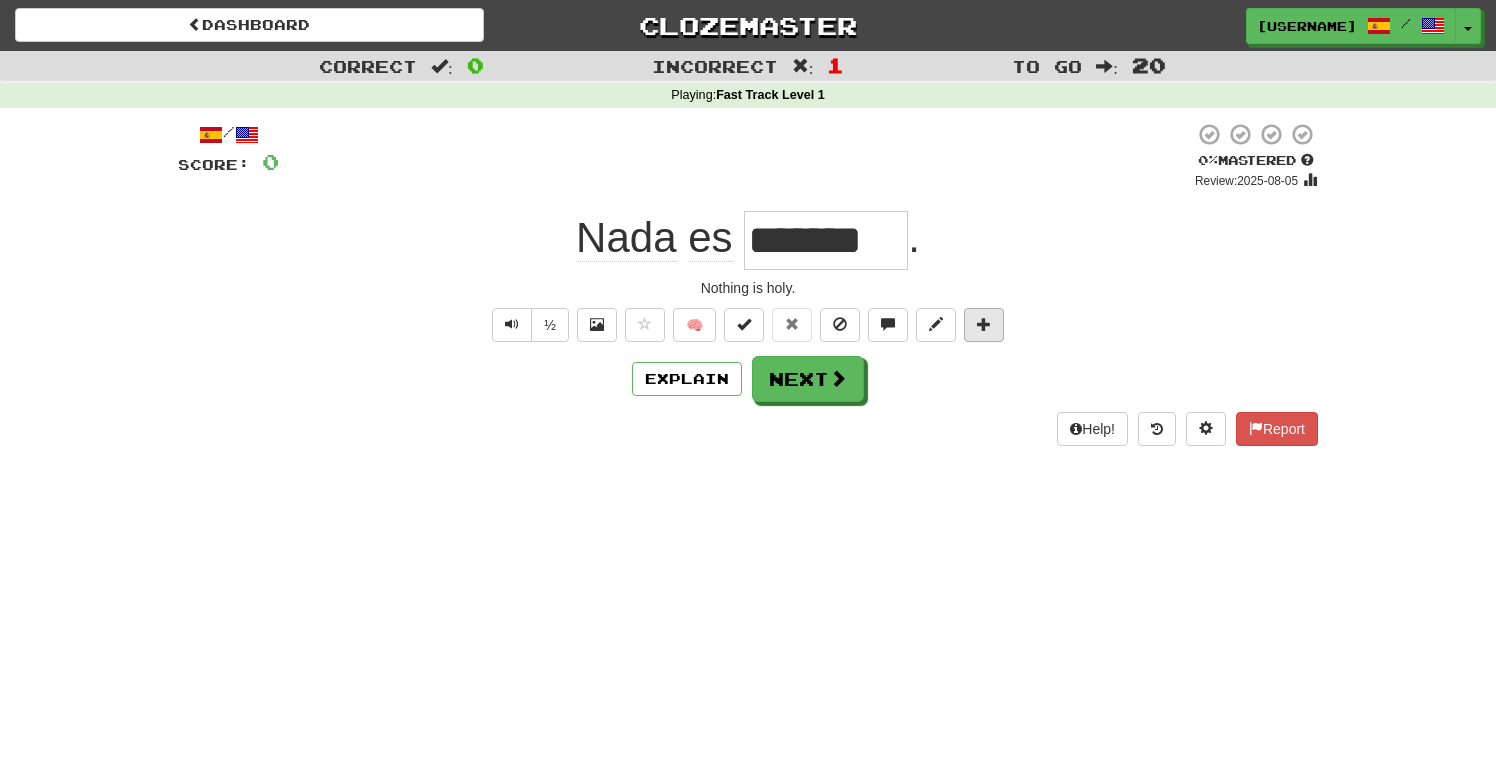 click at bounding box center [984, 324] 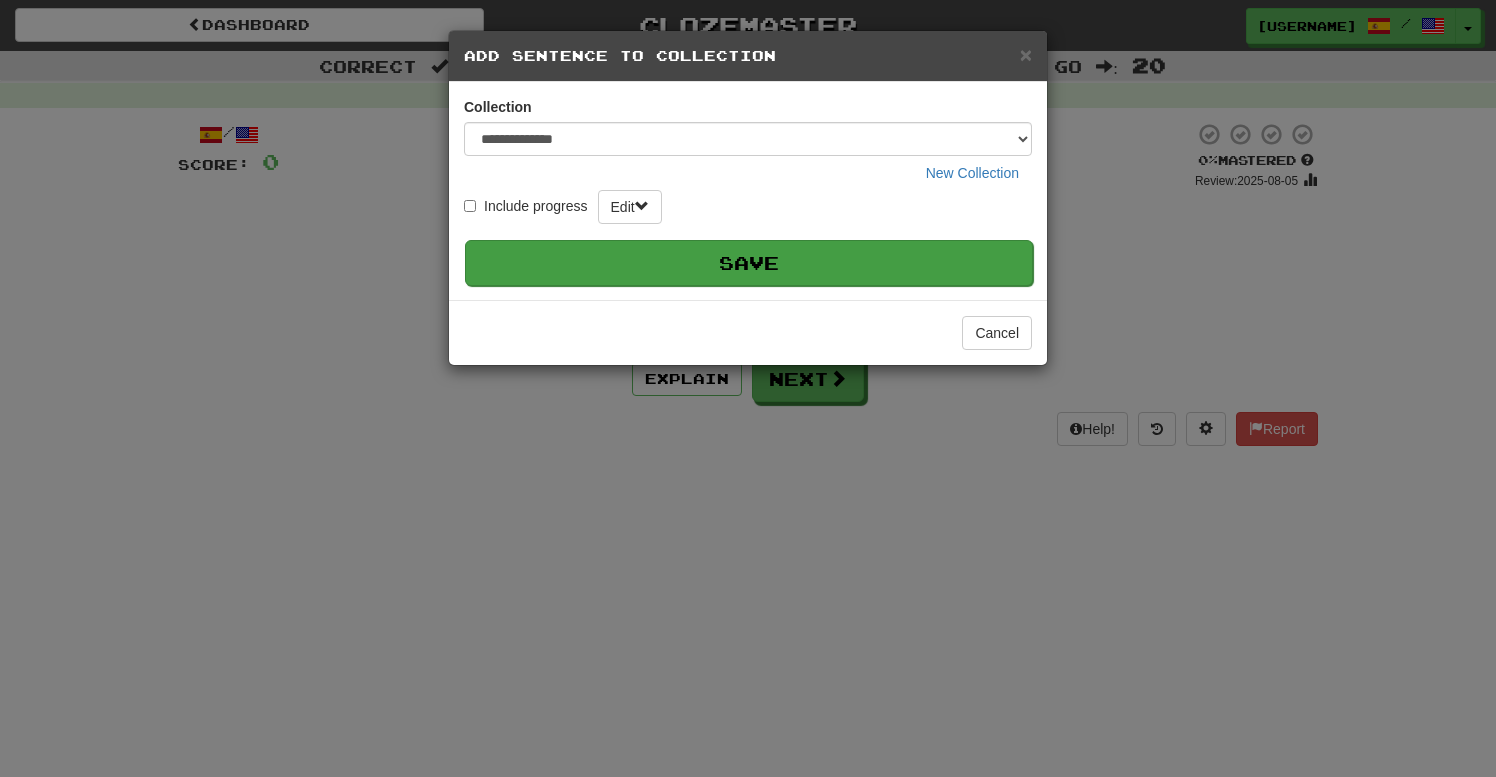 click on "Save" at bounding box center (749, 263) 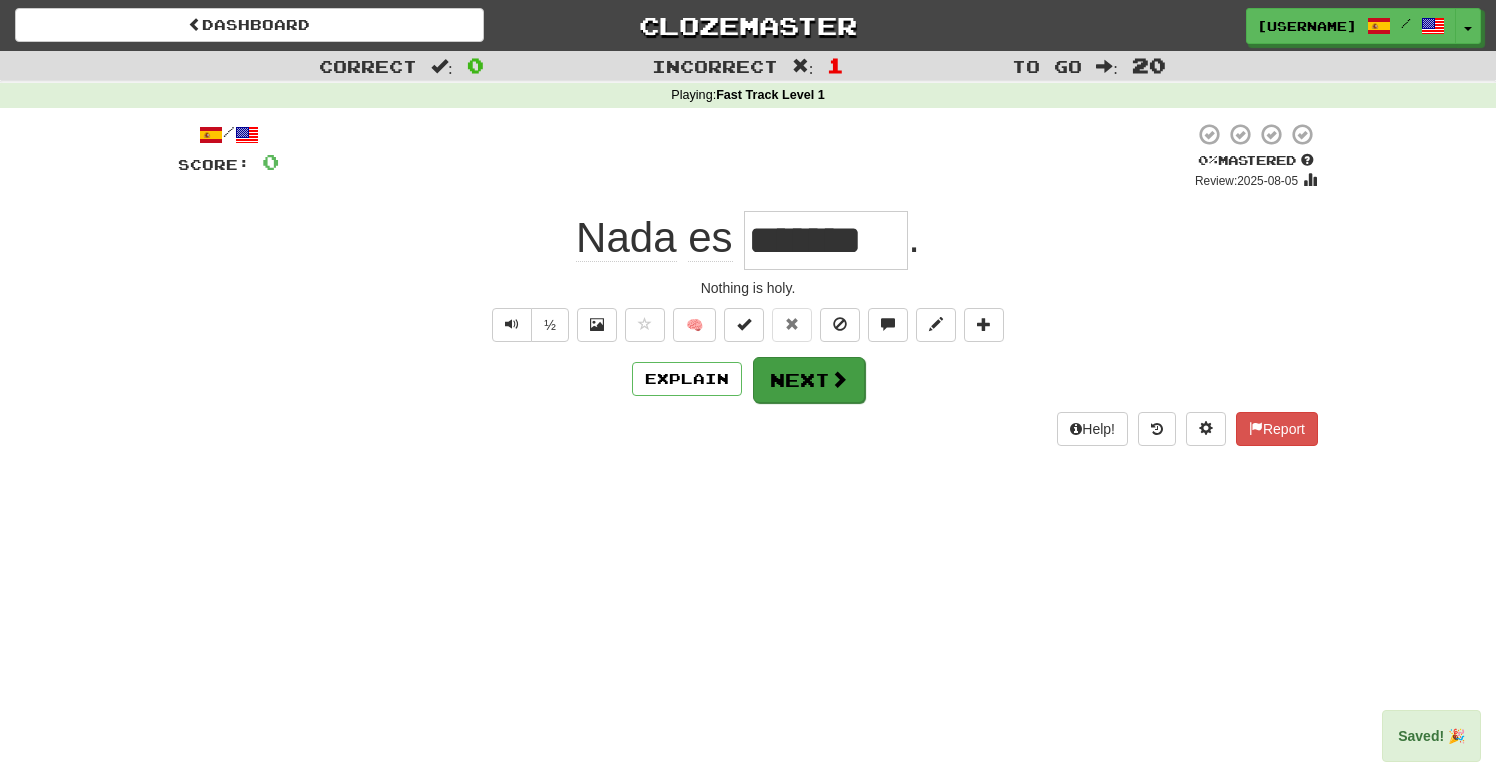 click on "Next" at bounding box center (809, 380) 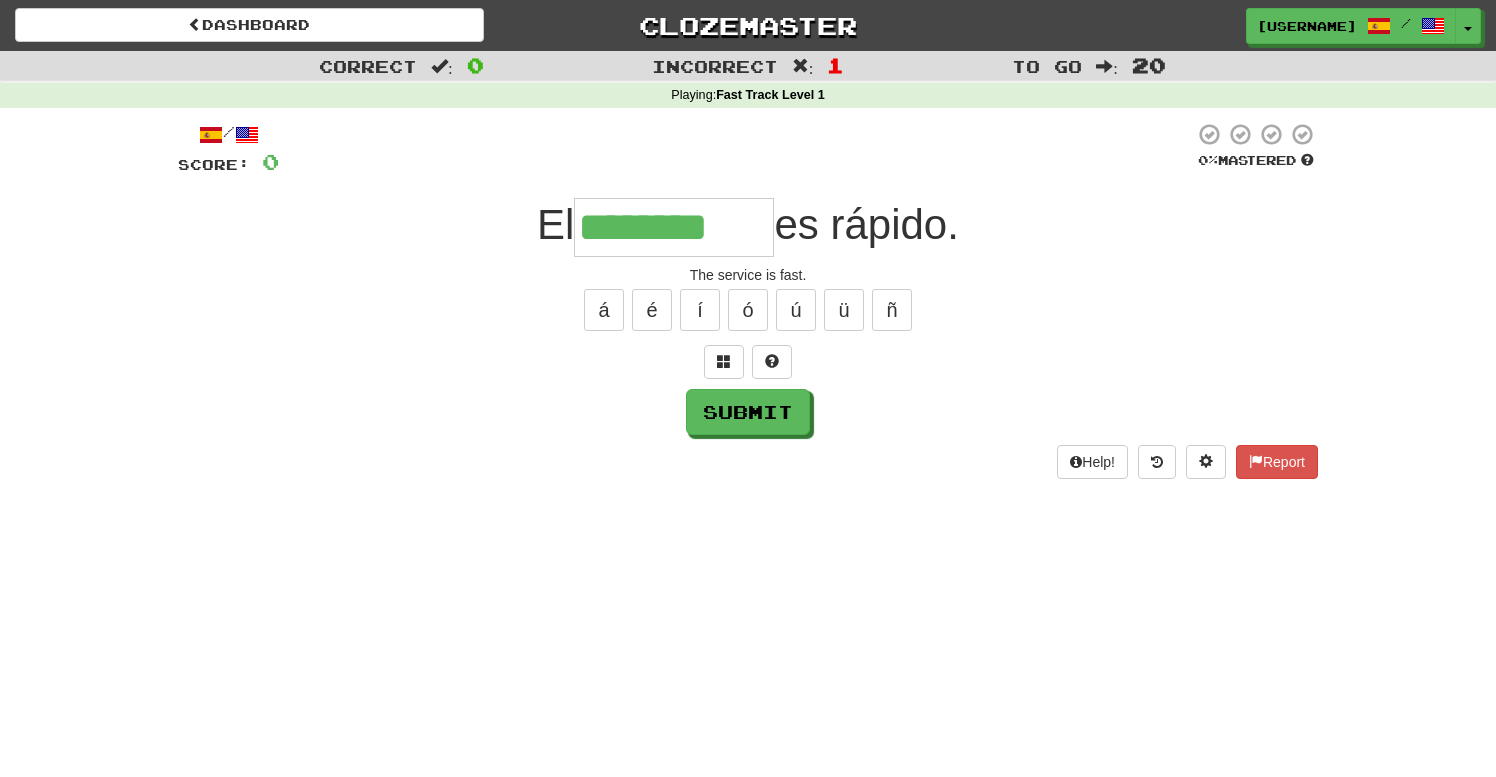 type on "********" 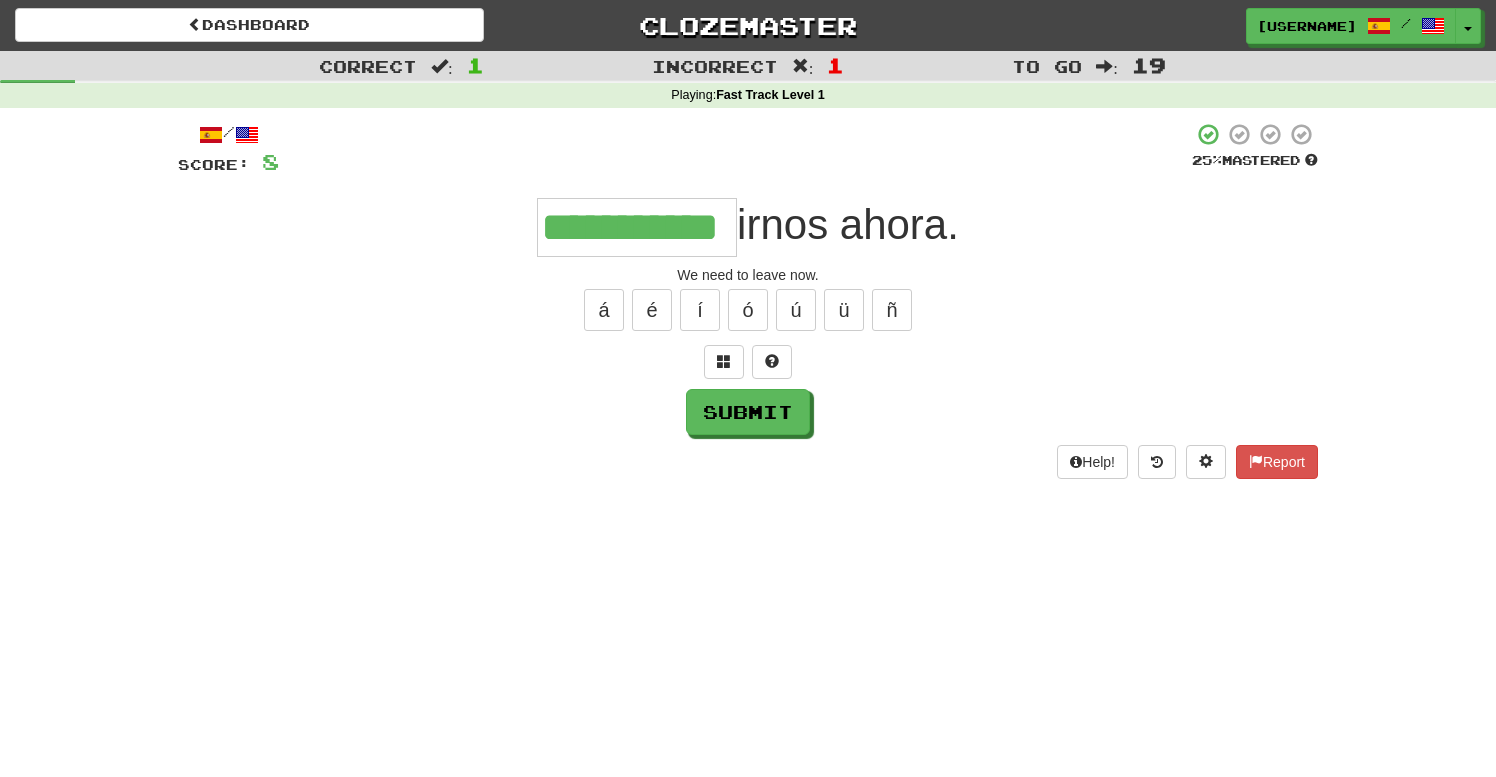 type on "**********" 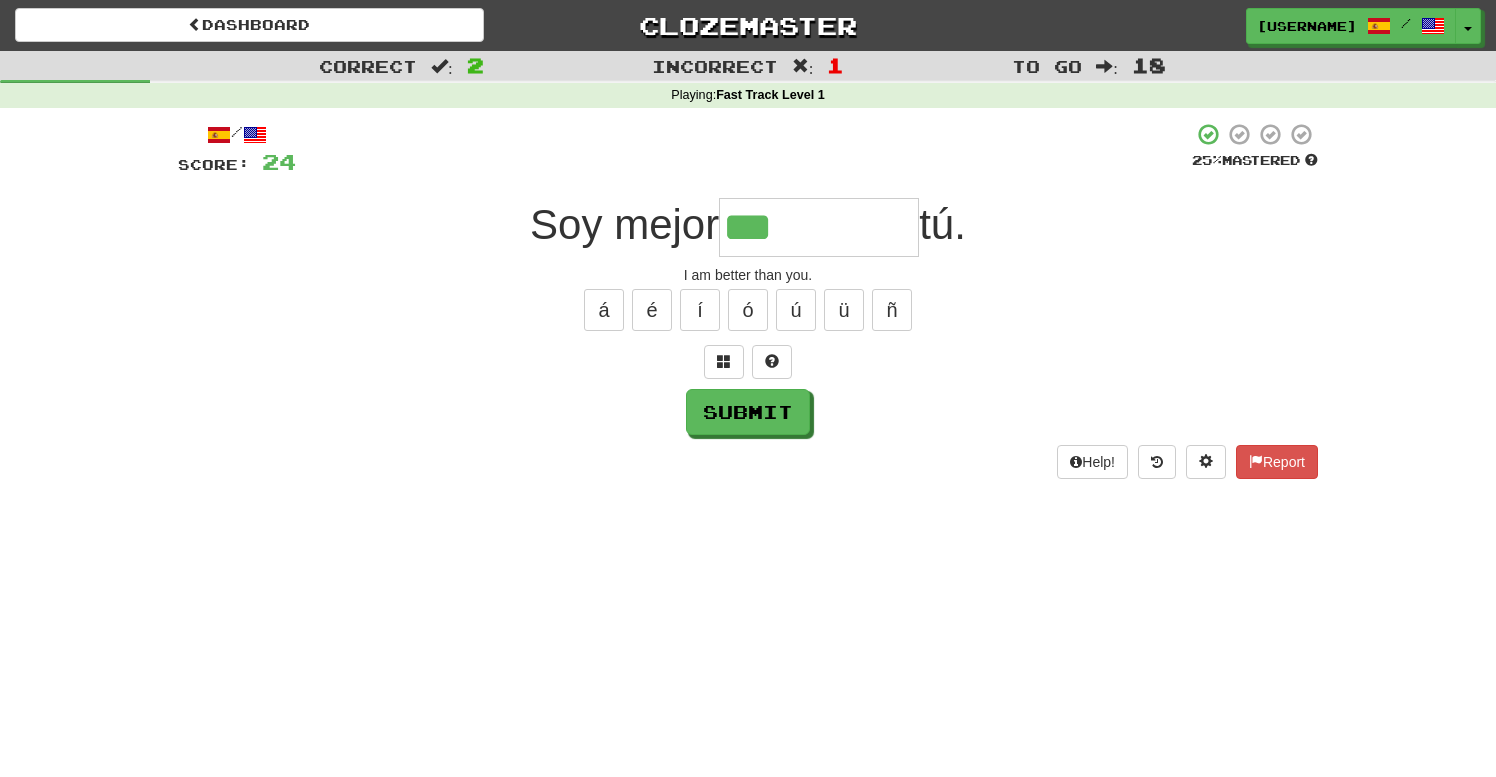 type on "***" 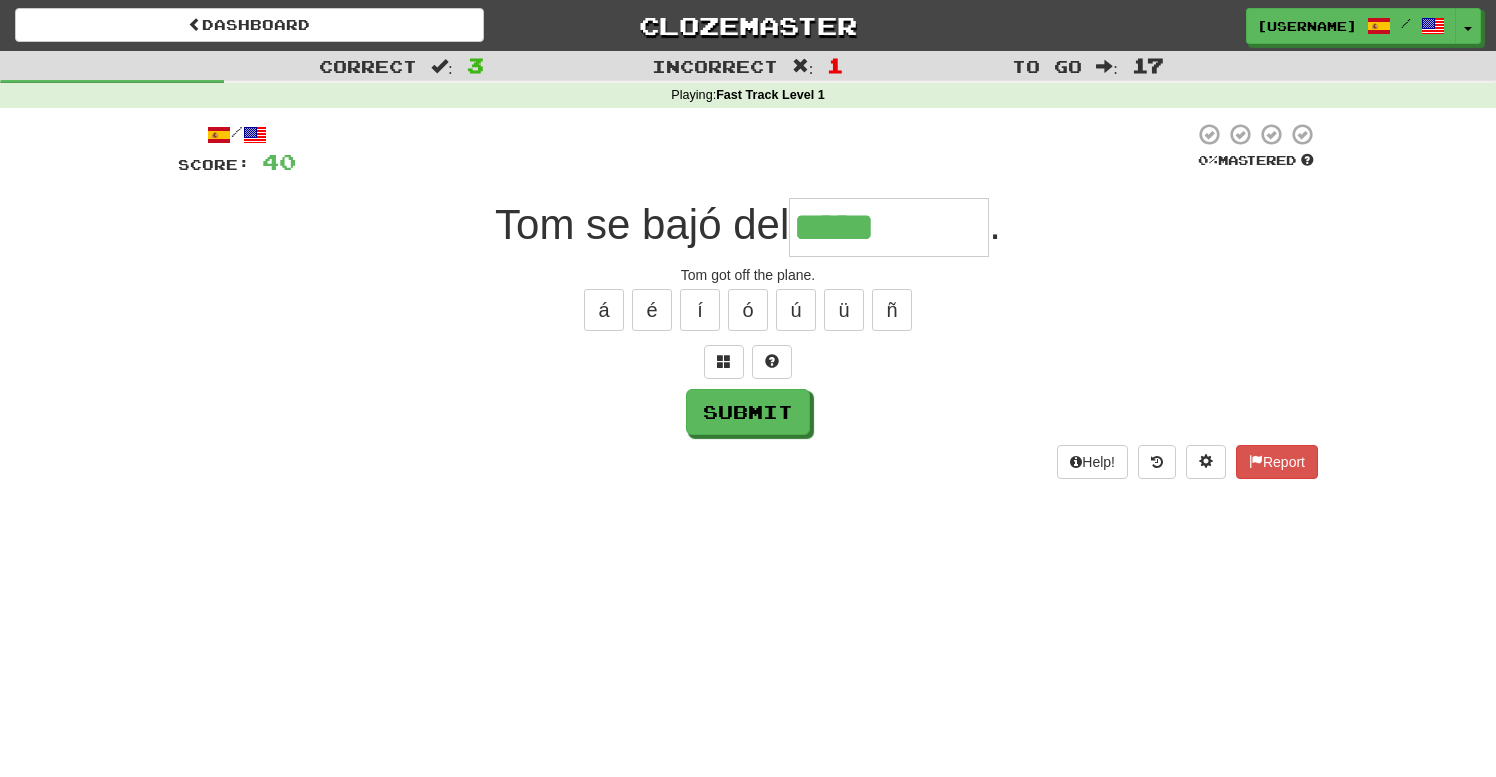 type on "*****" 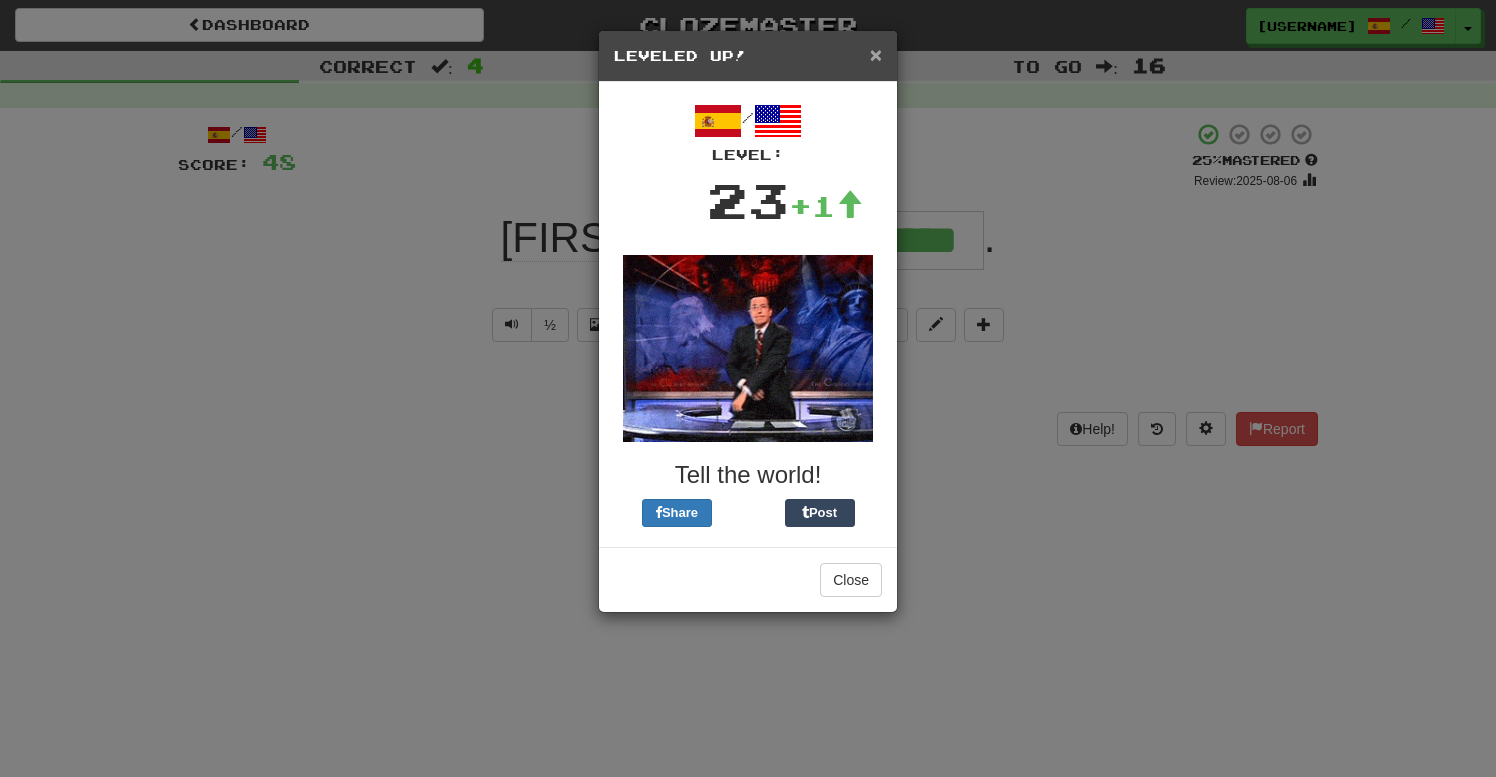 click on "×" at bounding box center [876, 54] 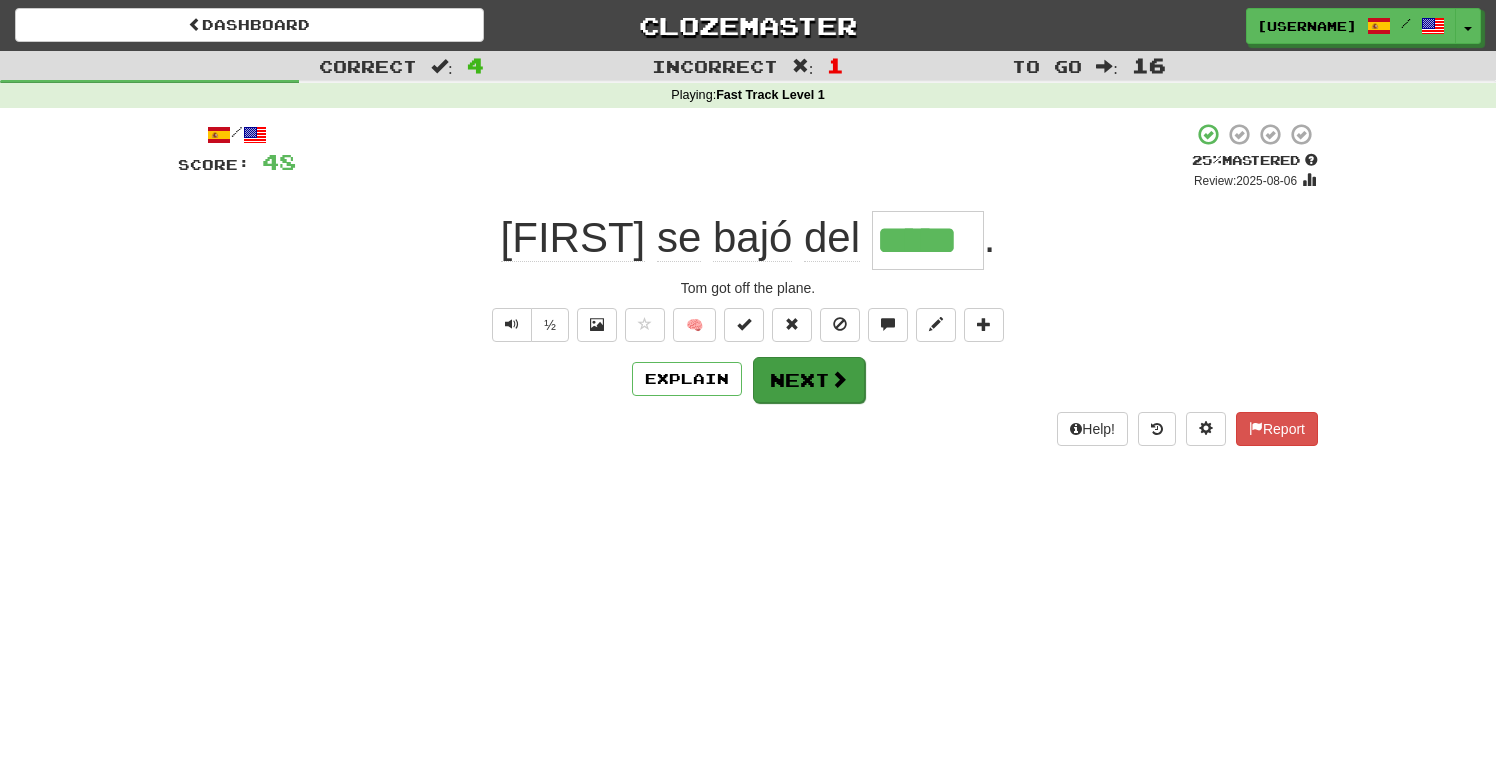 click on "Next" at bounding box center [809, 380] 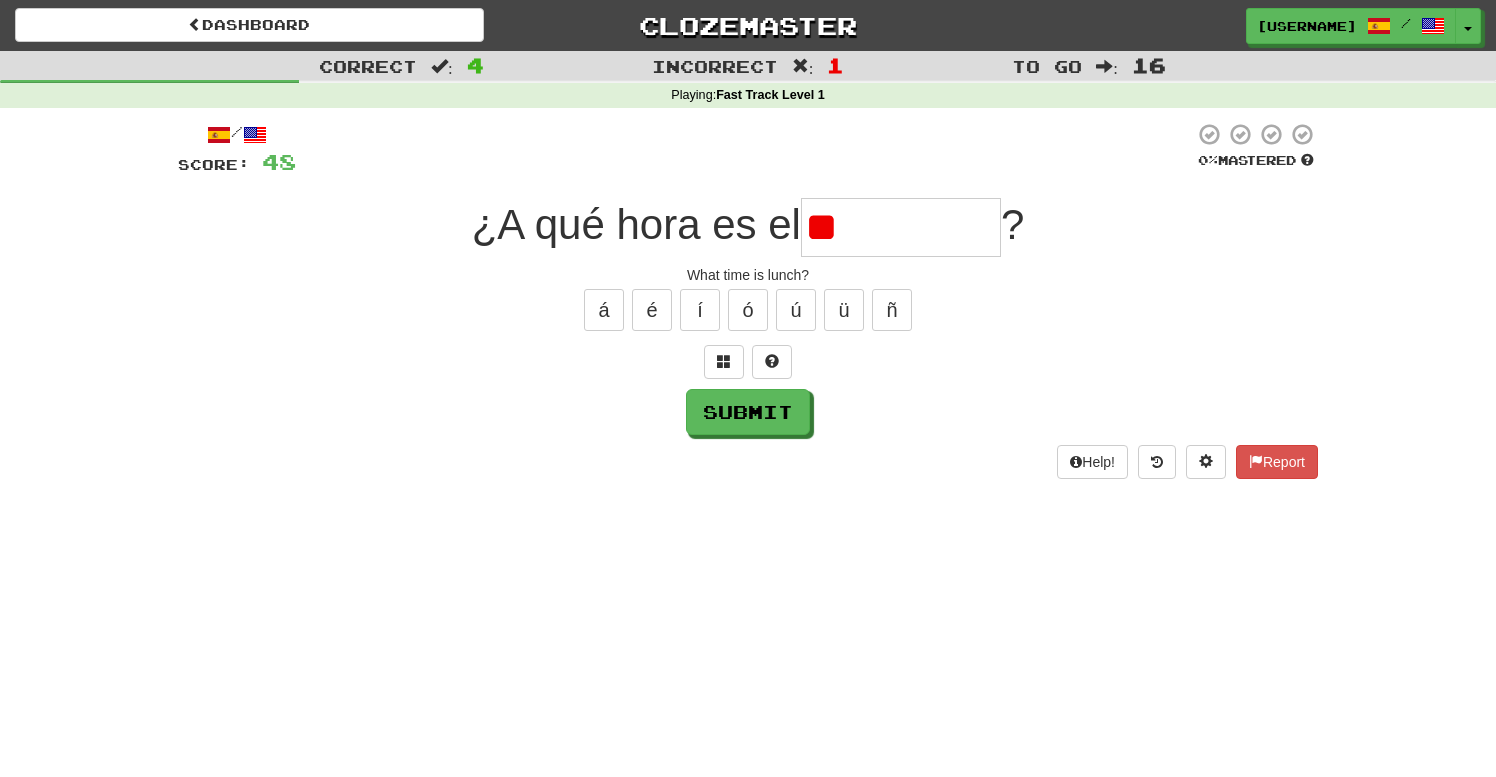 type on "*" 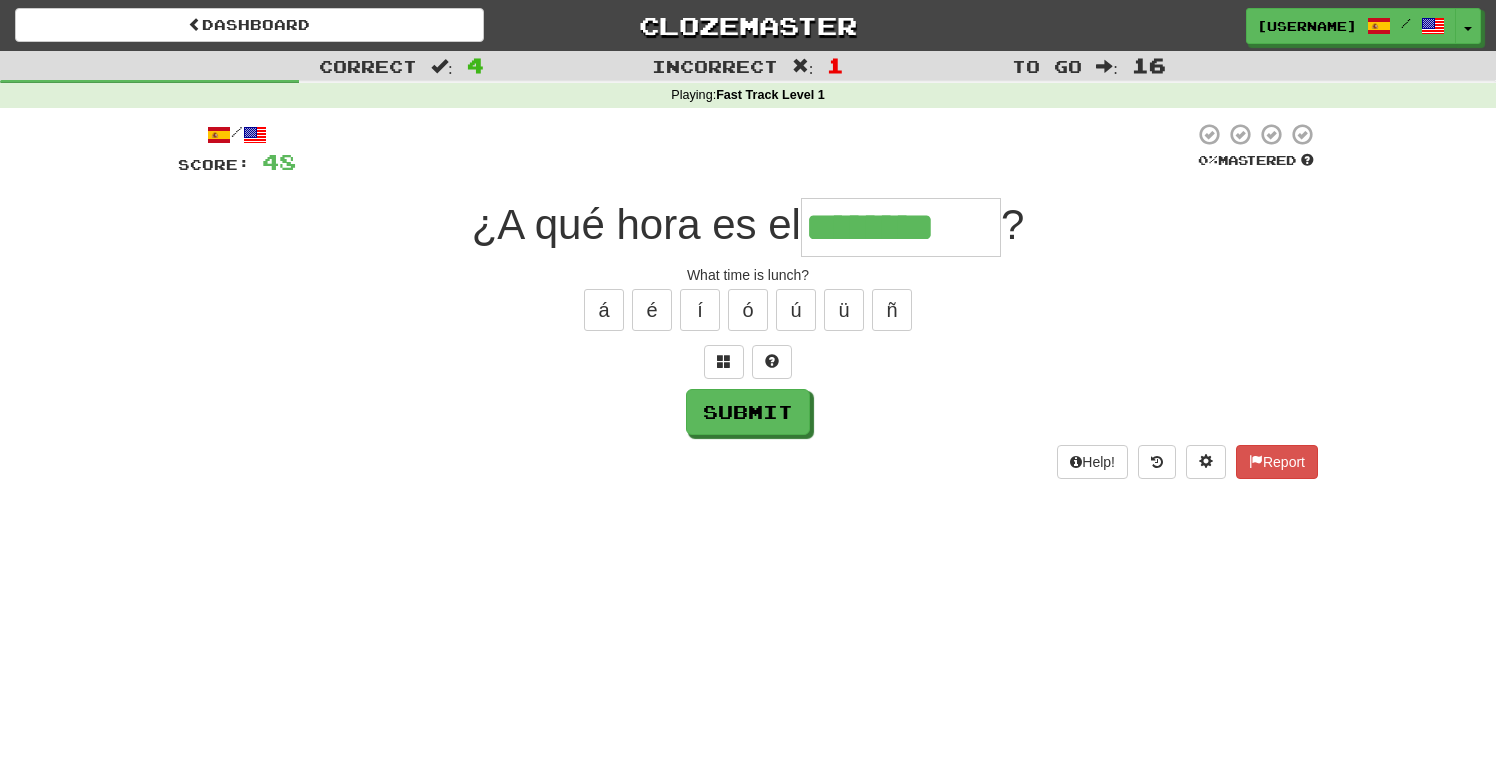 type on "********" 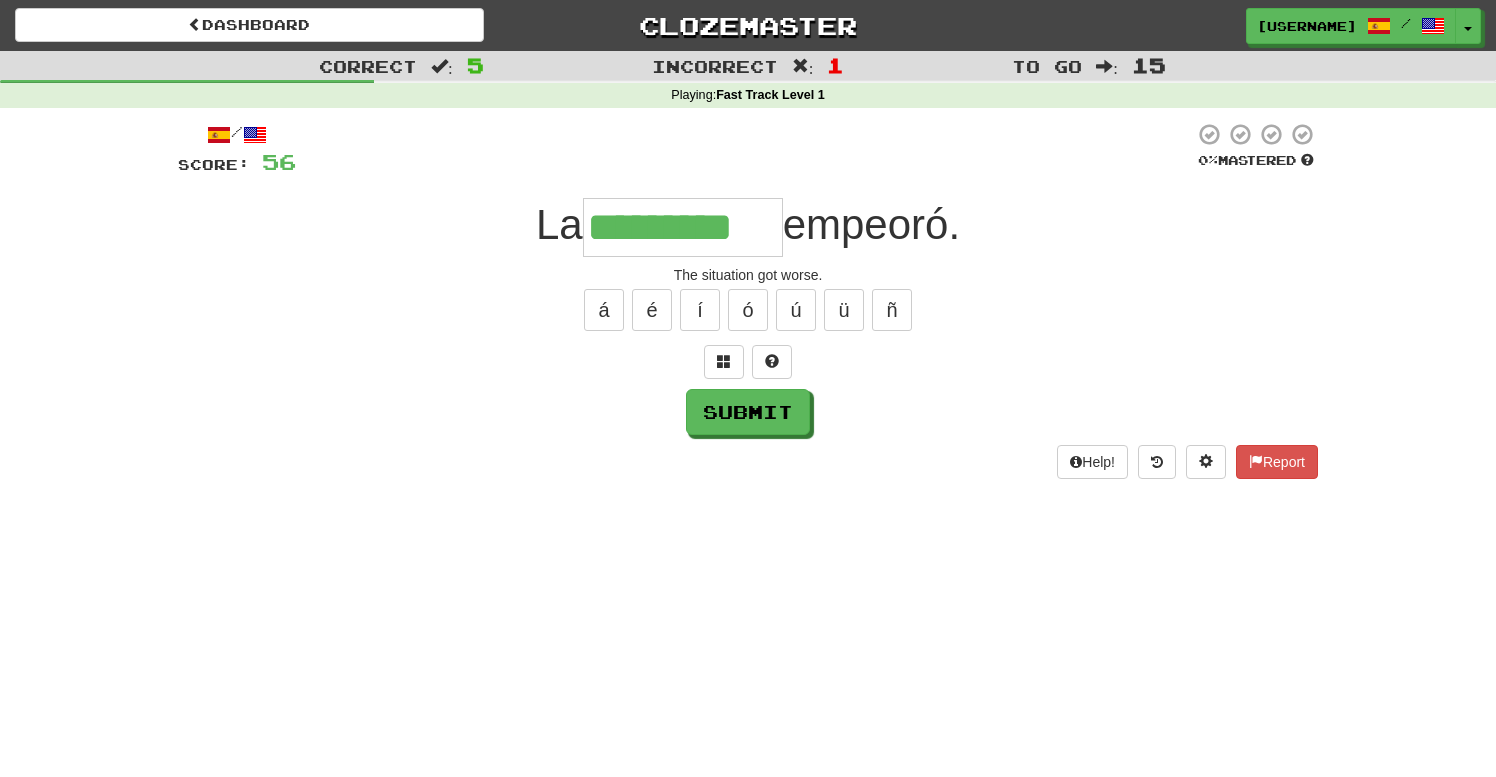 type on "*********" 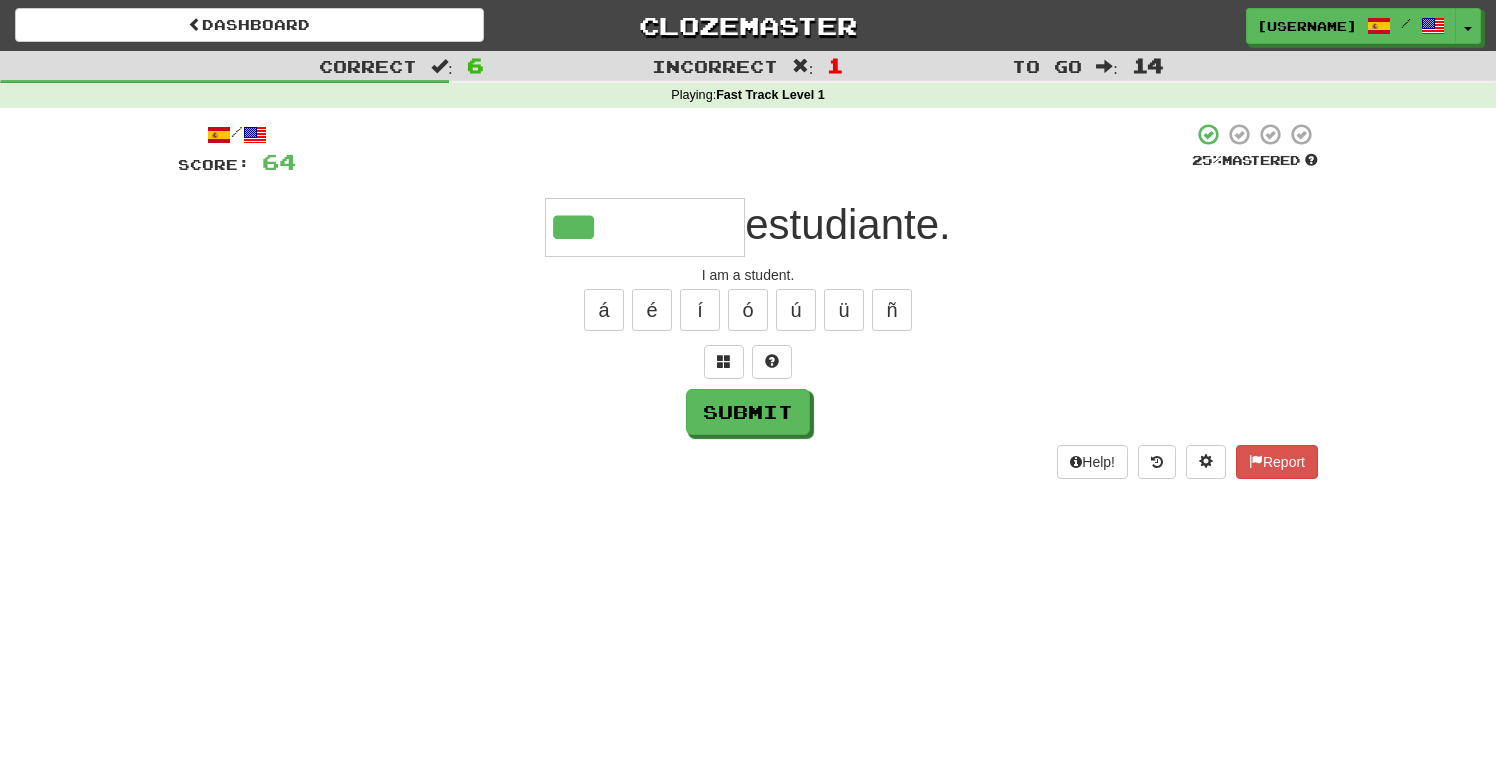 type on "***" 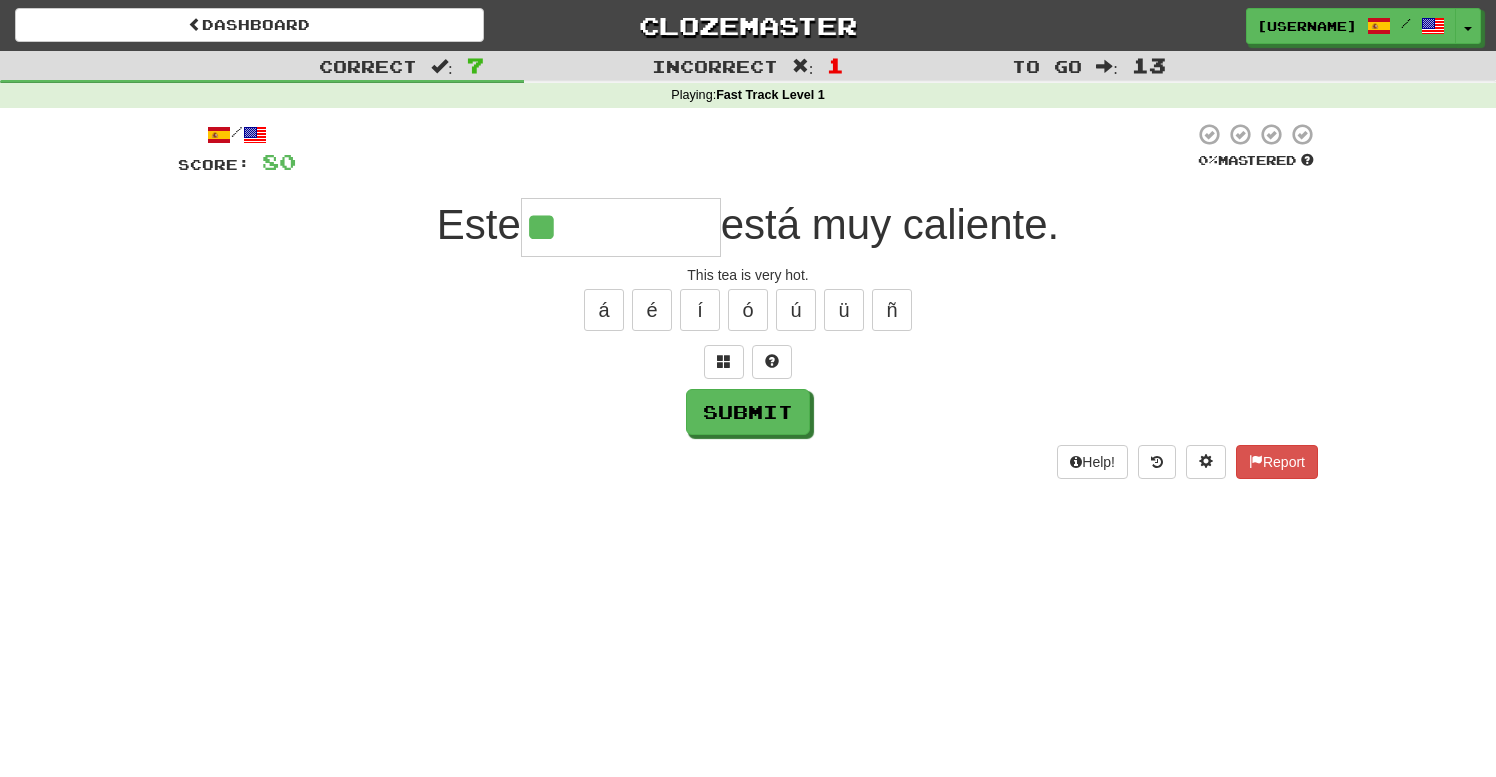 type on "**" 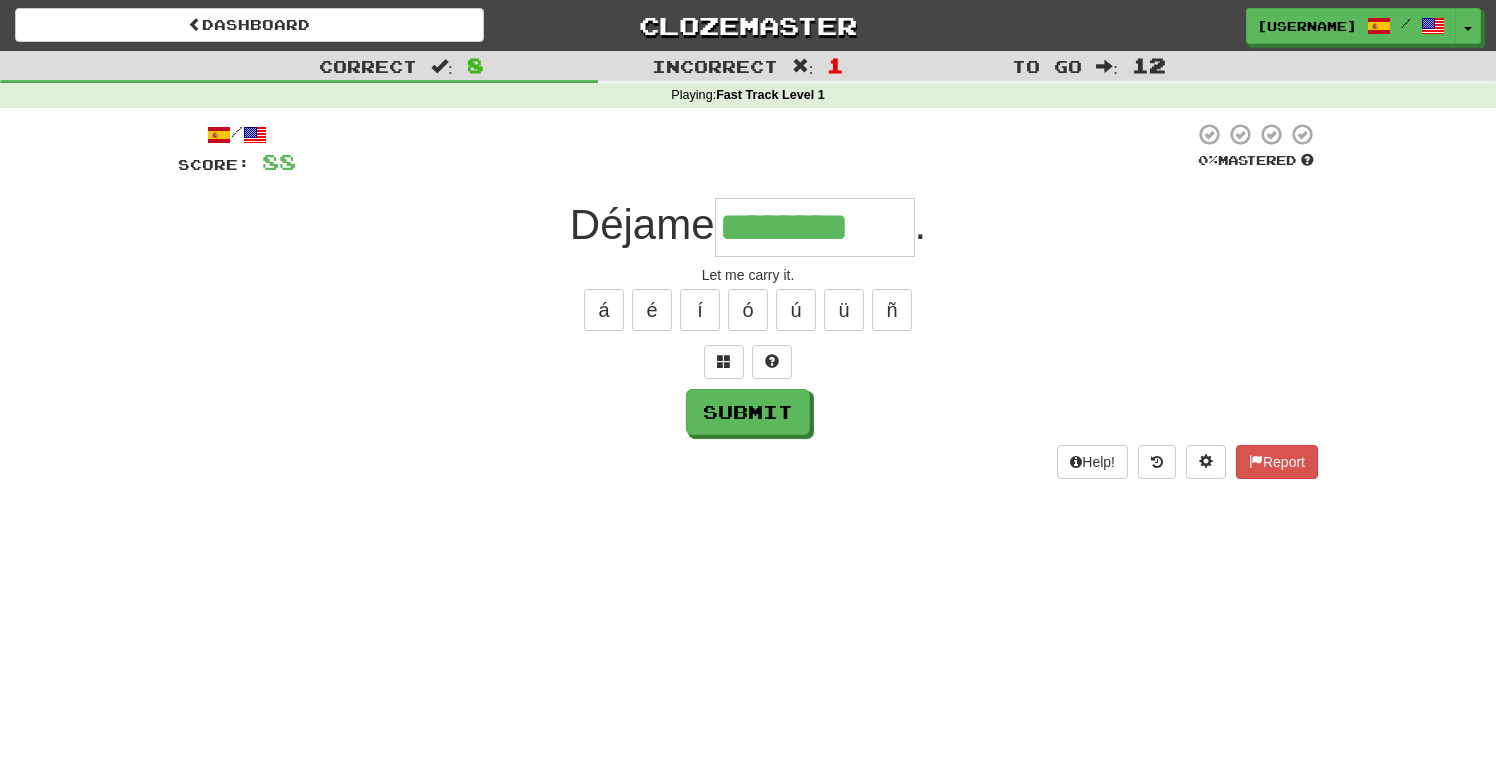 type on "********" 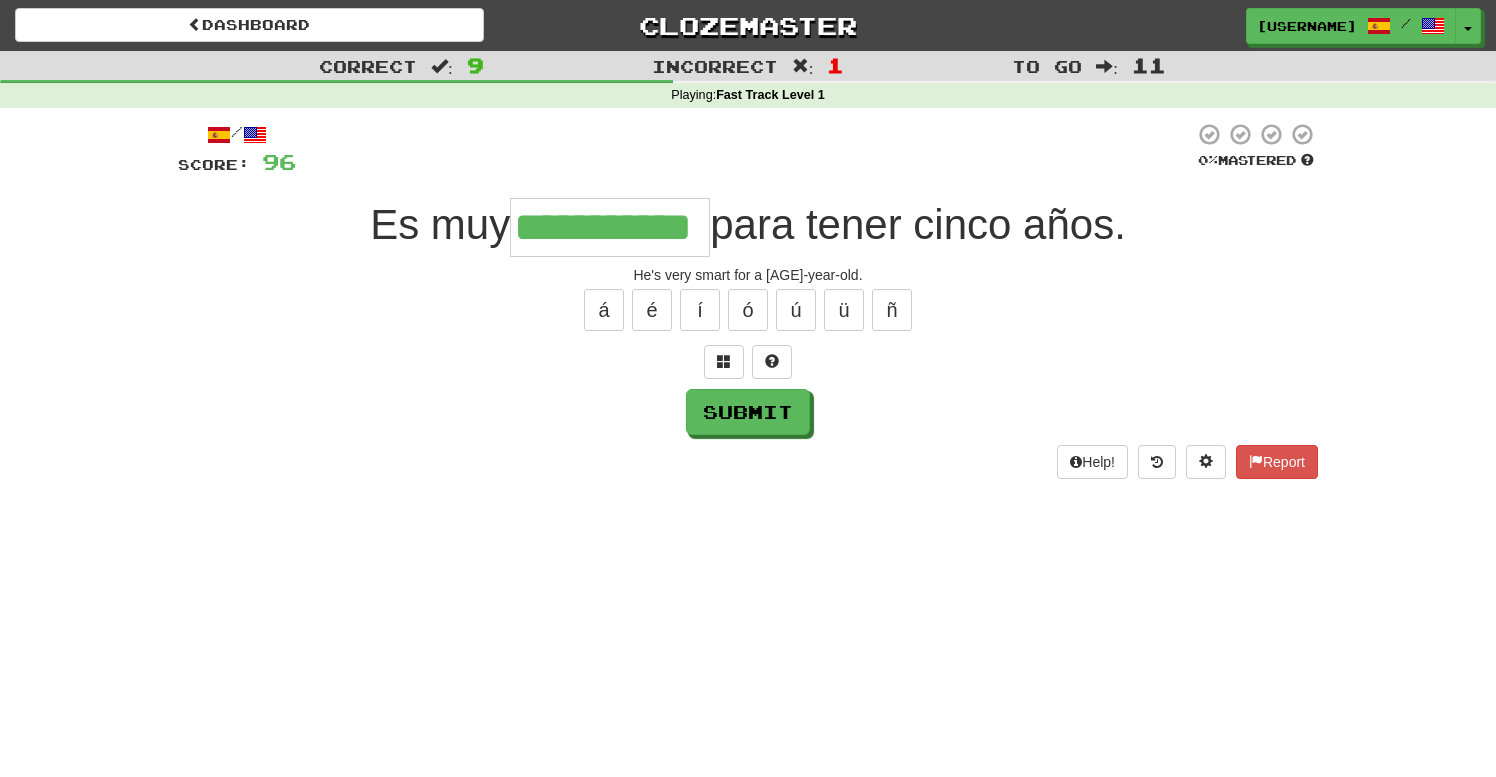 type on "**********" 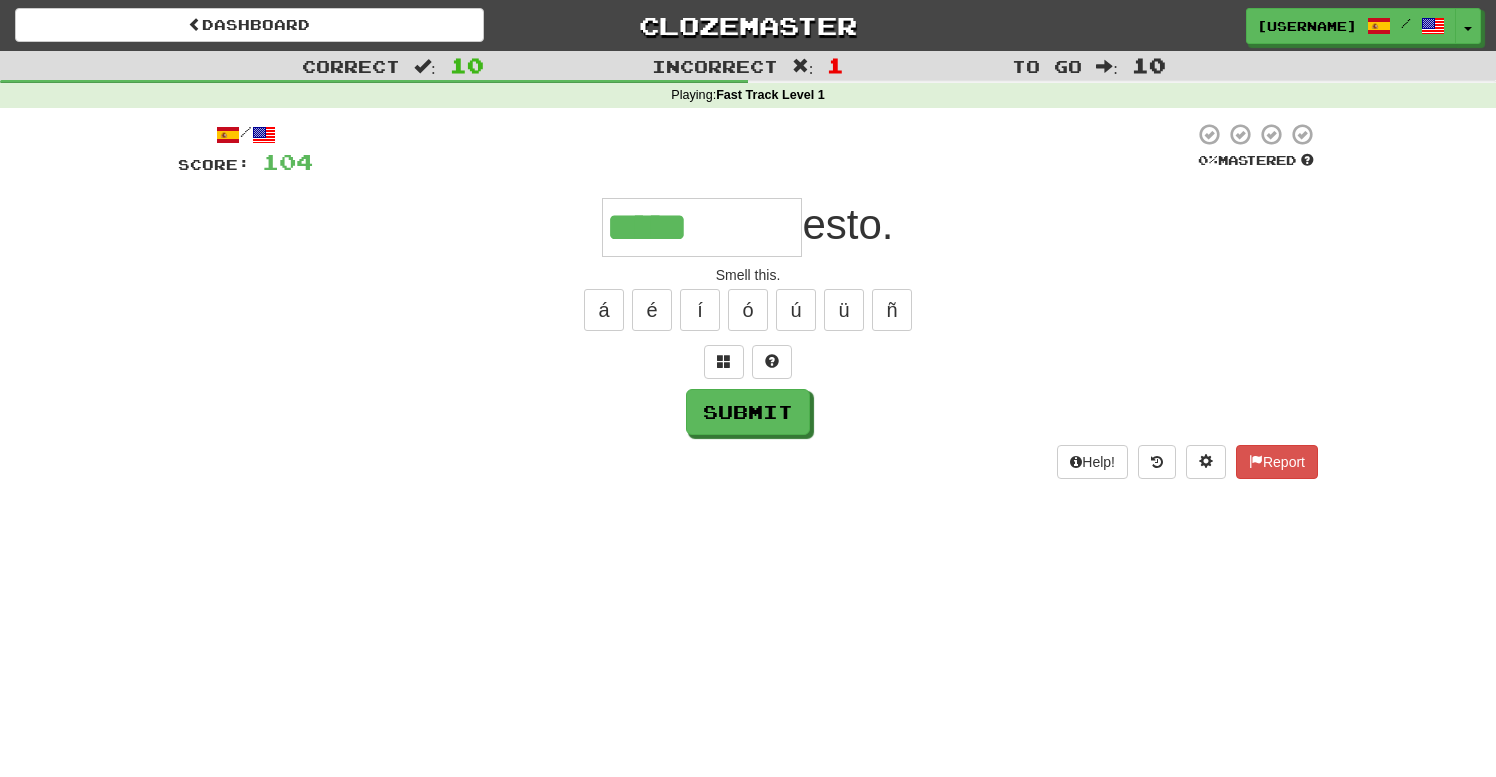 type on "*****" 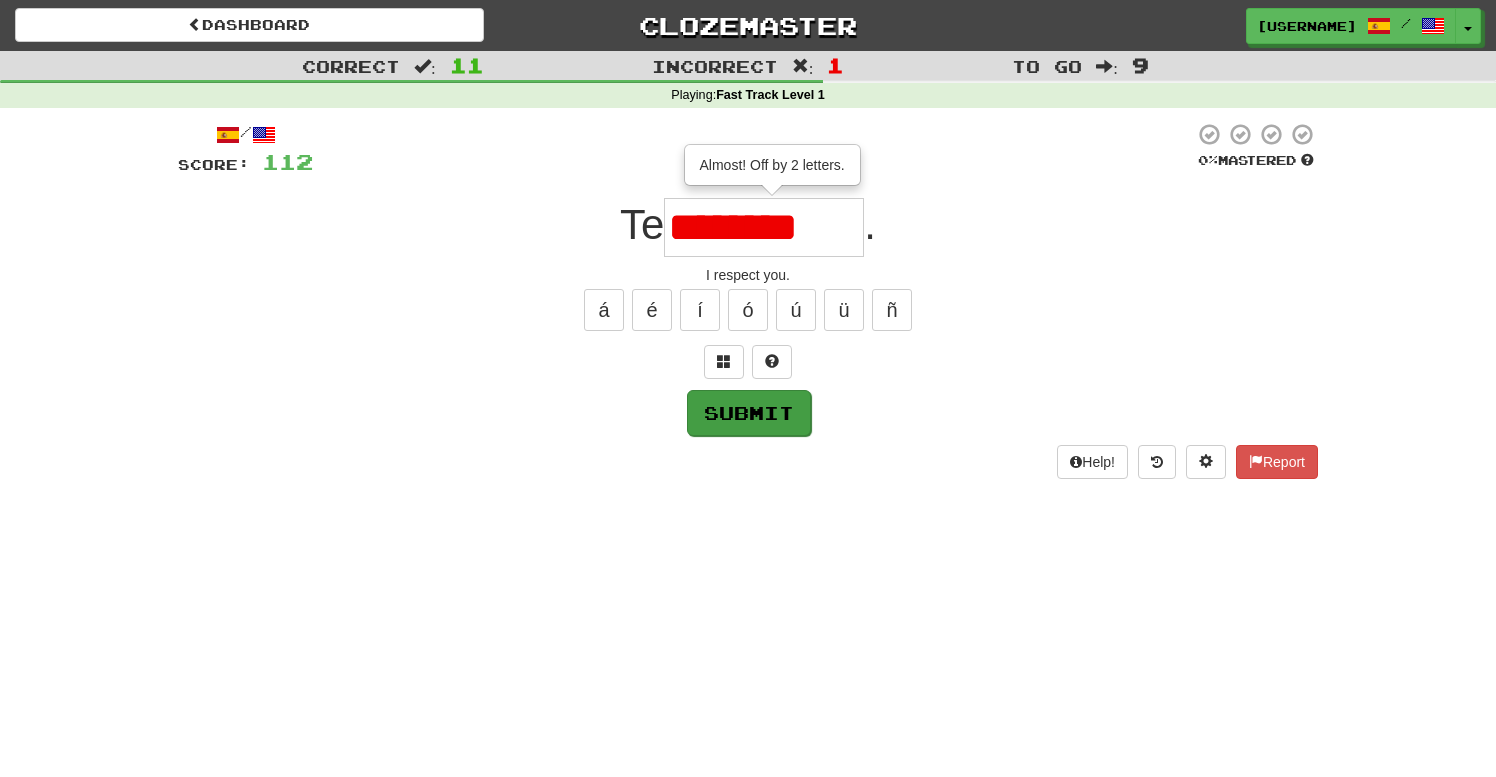 click on "Submit" at bounding box center (749, 413) 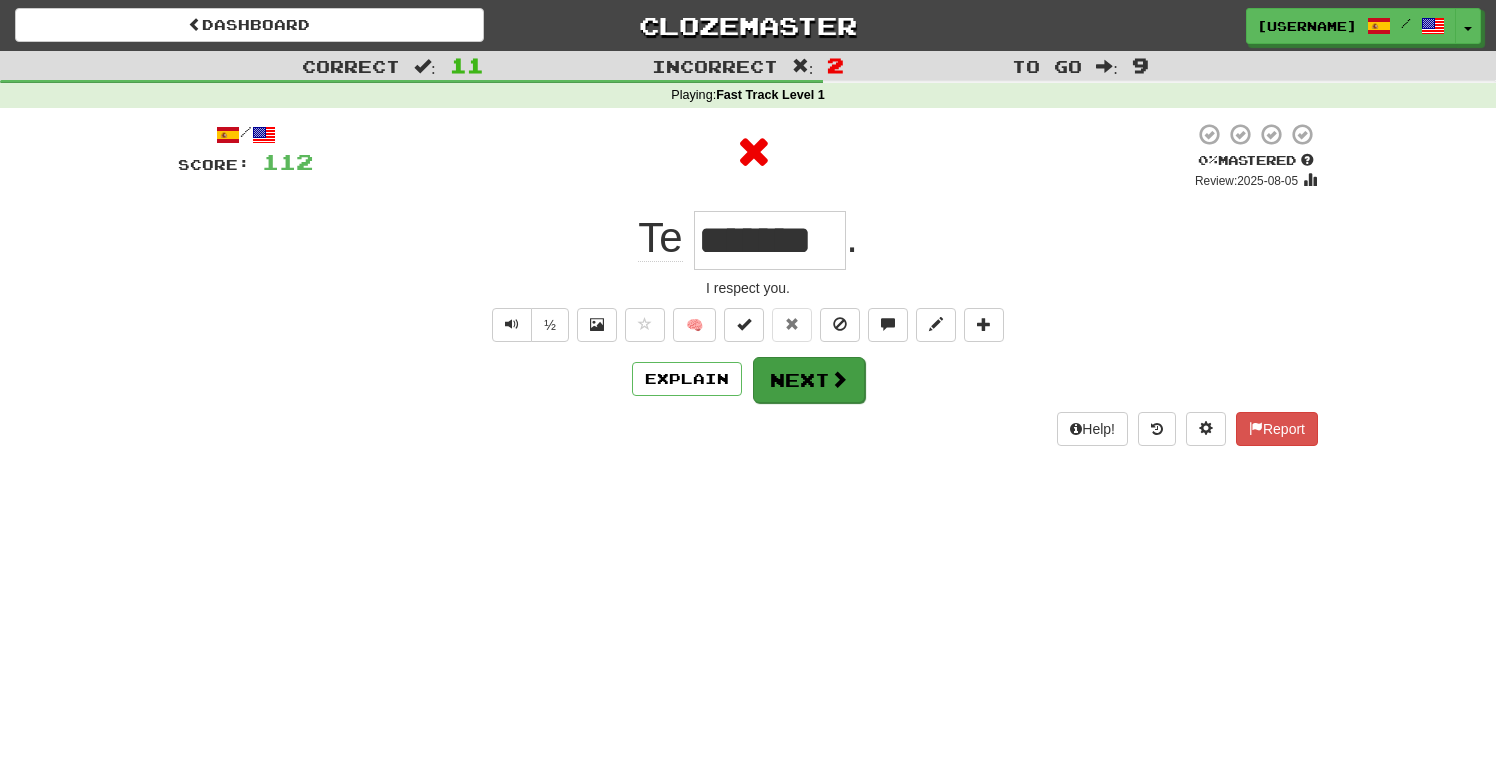 click on "Next" at bounding box center [809, 380] 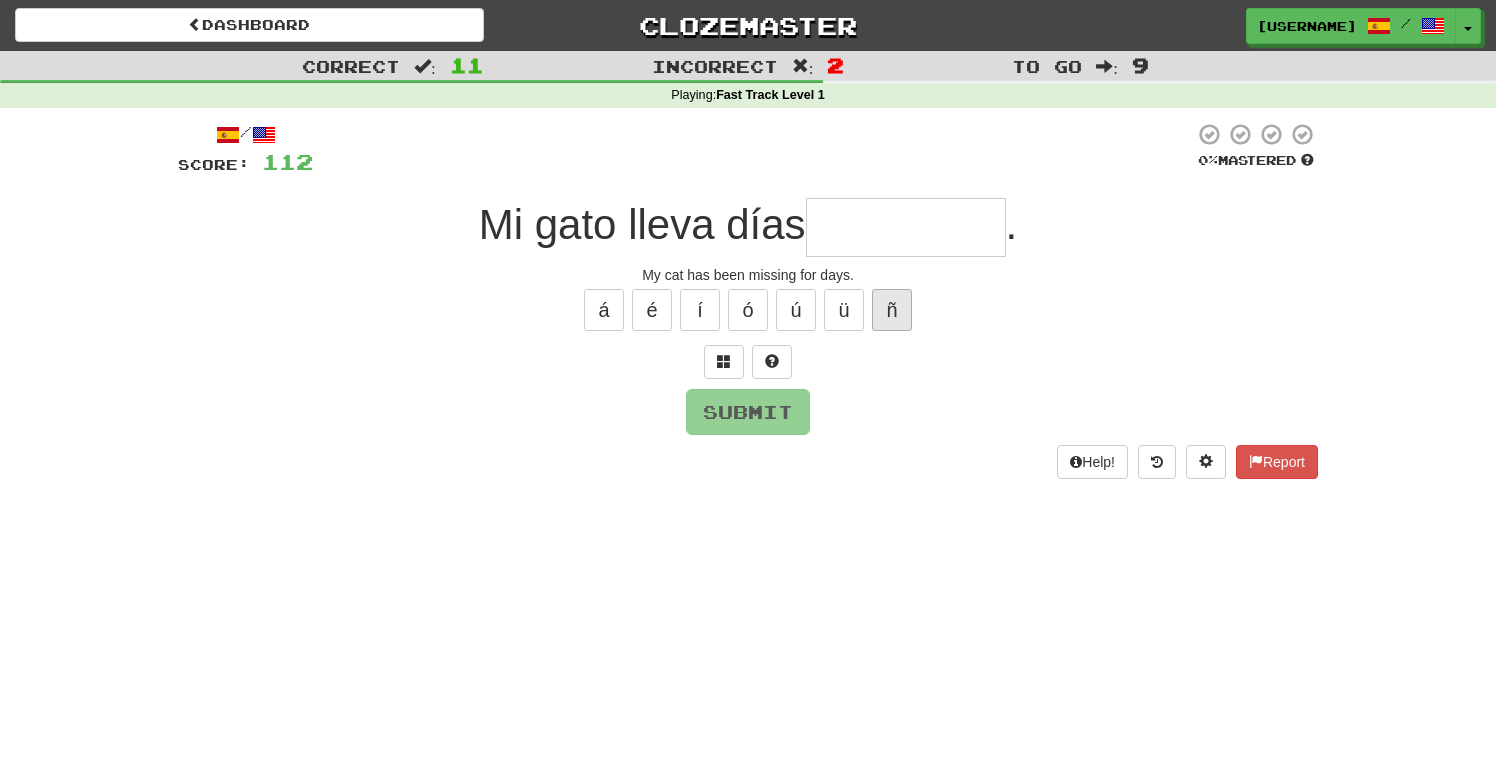 click on "ñ" at bounding box center (892, 310) 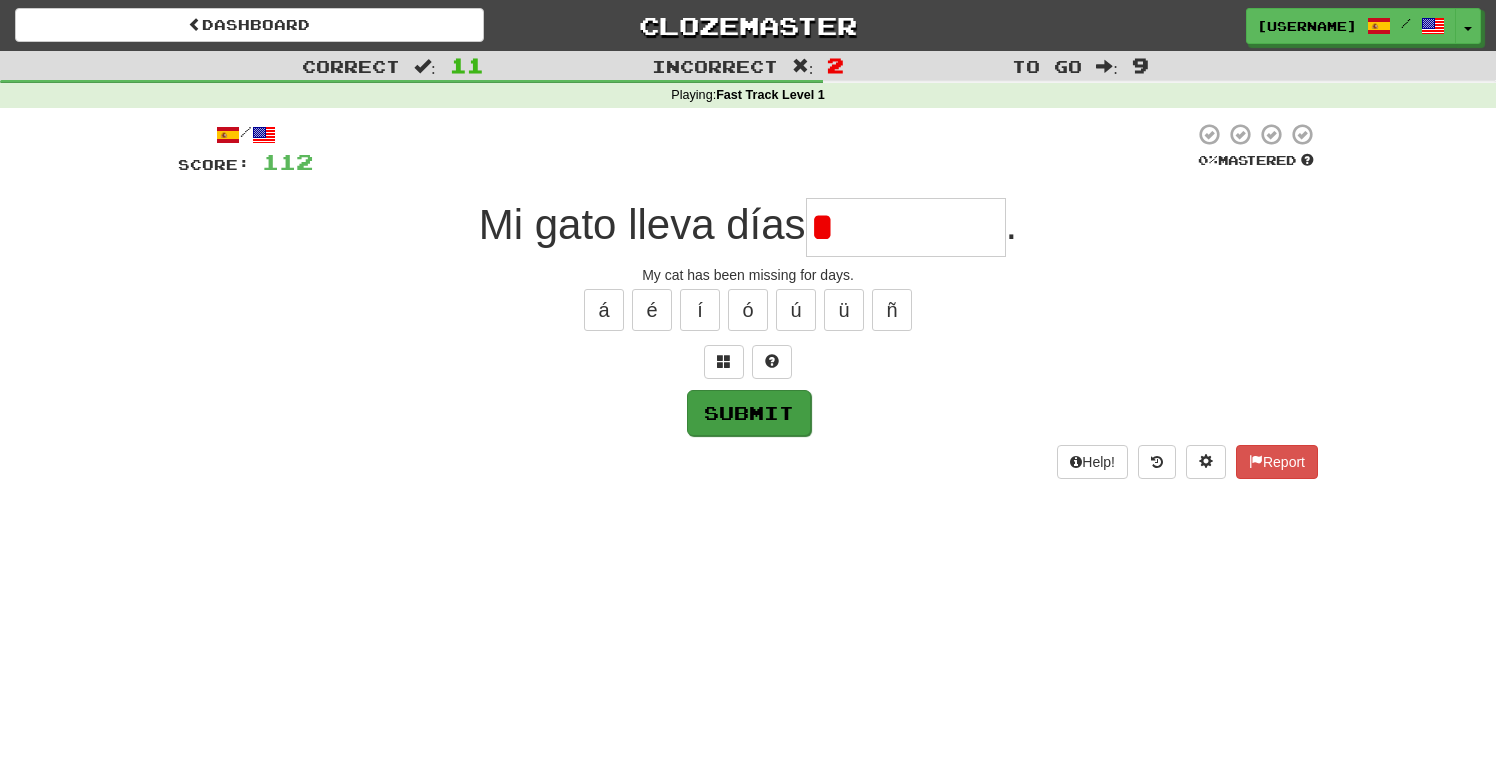 click on "Submit" at bounding box center (749, 413) 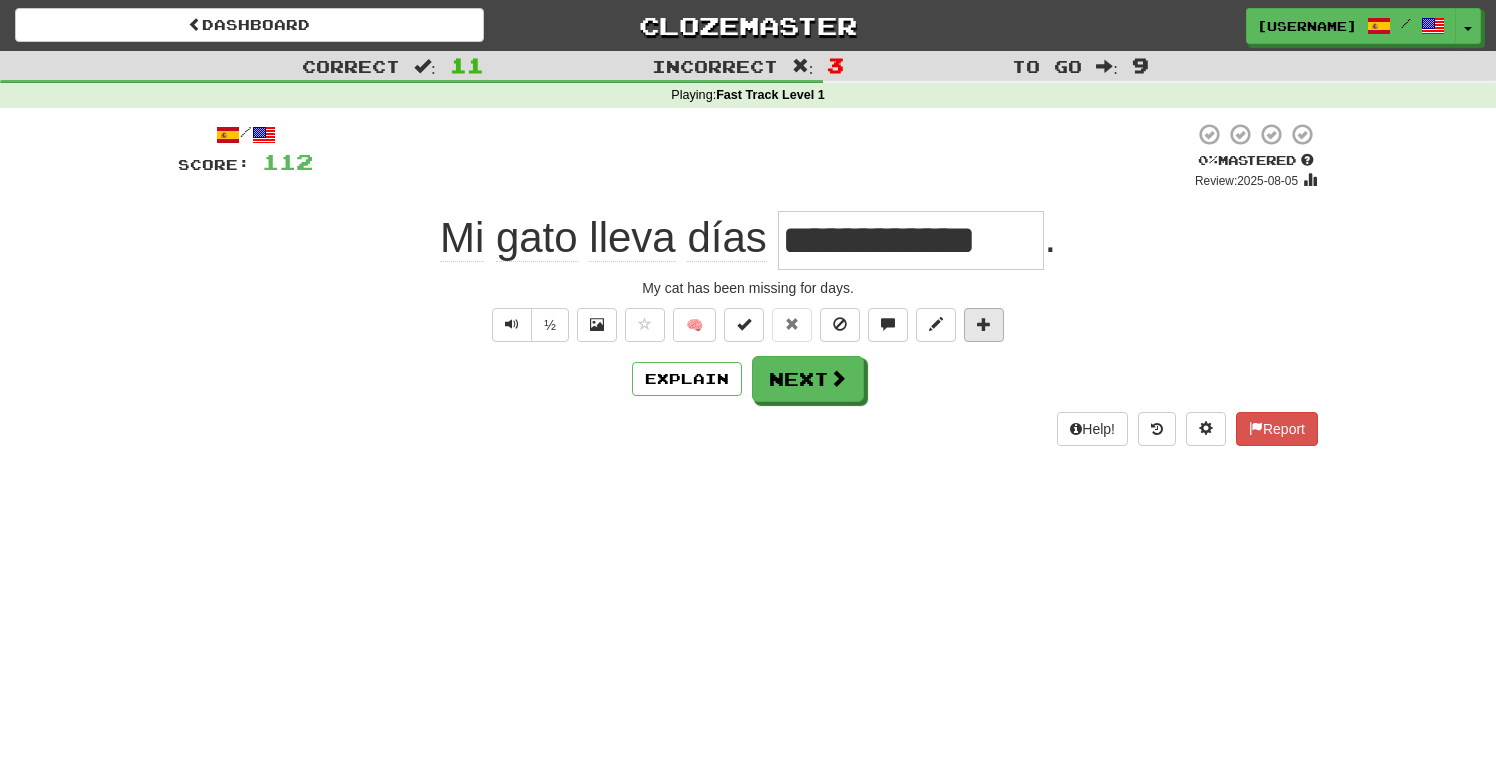 click at bounding box center [984, 324] 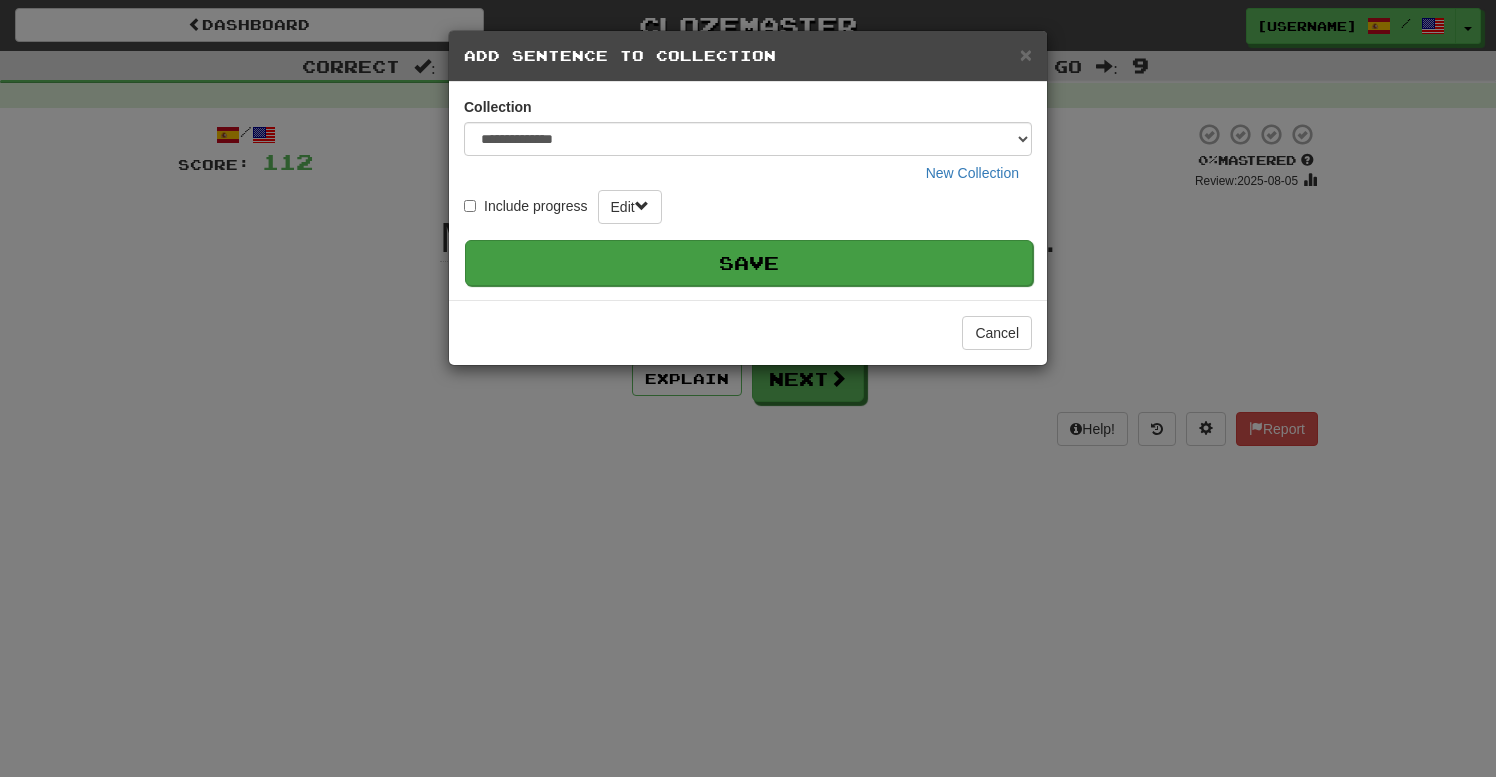 click on "Save" at bounding box center [749, 263] 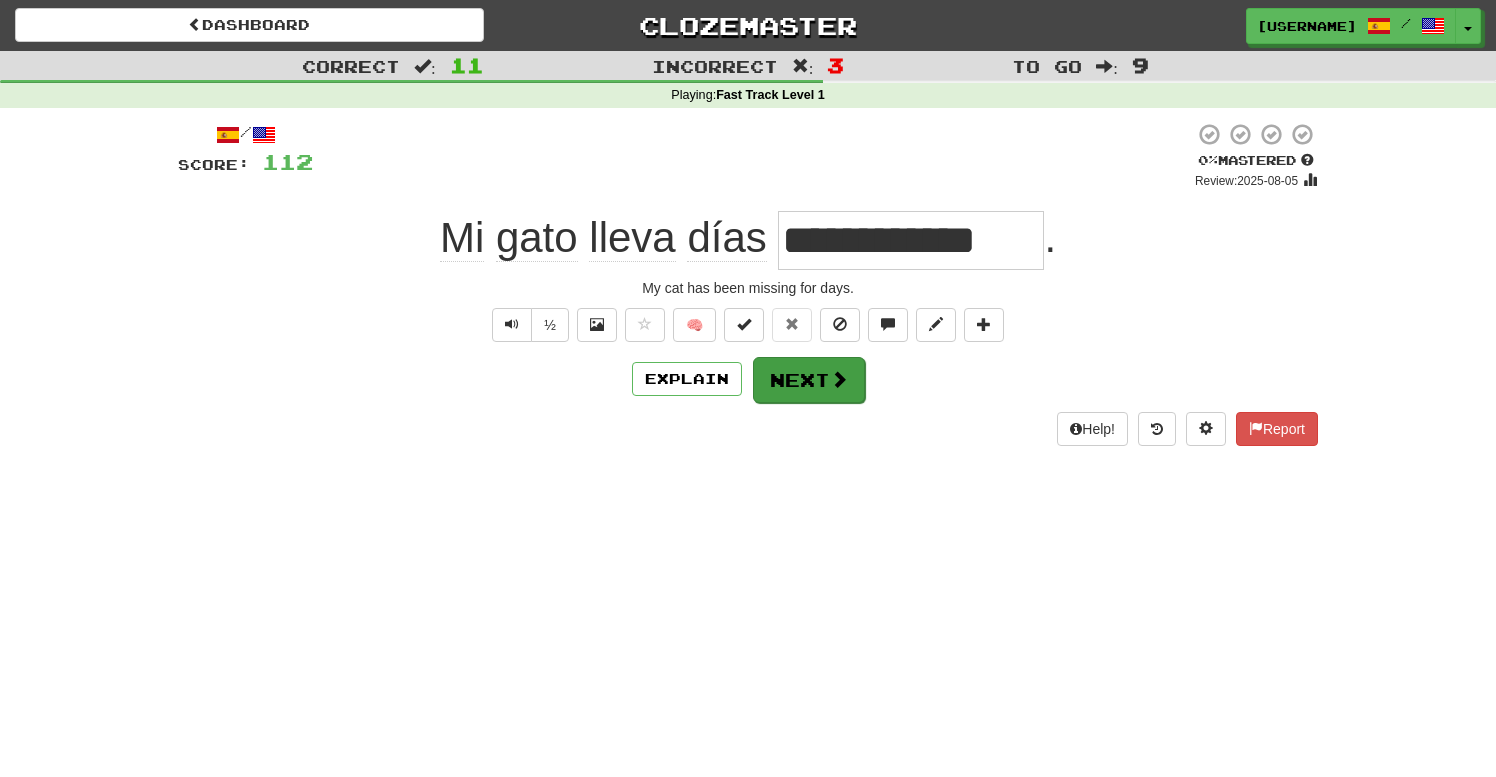 click on "Next" at bounding box center [809, 380] 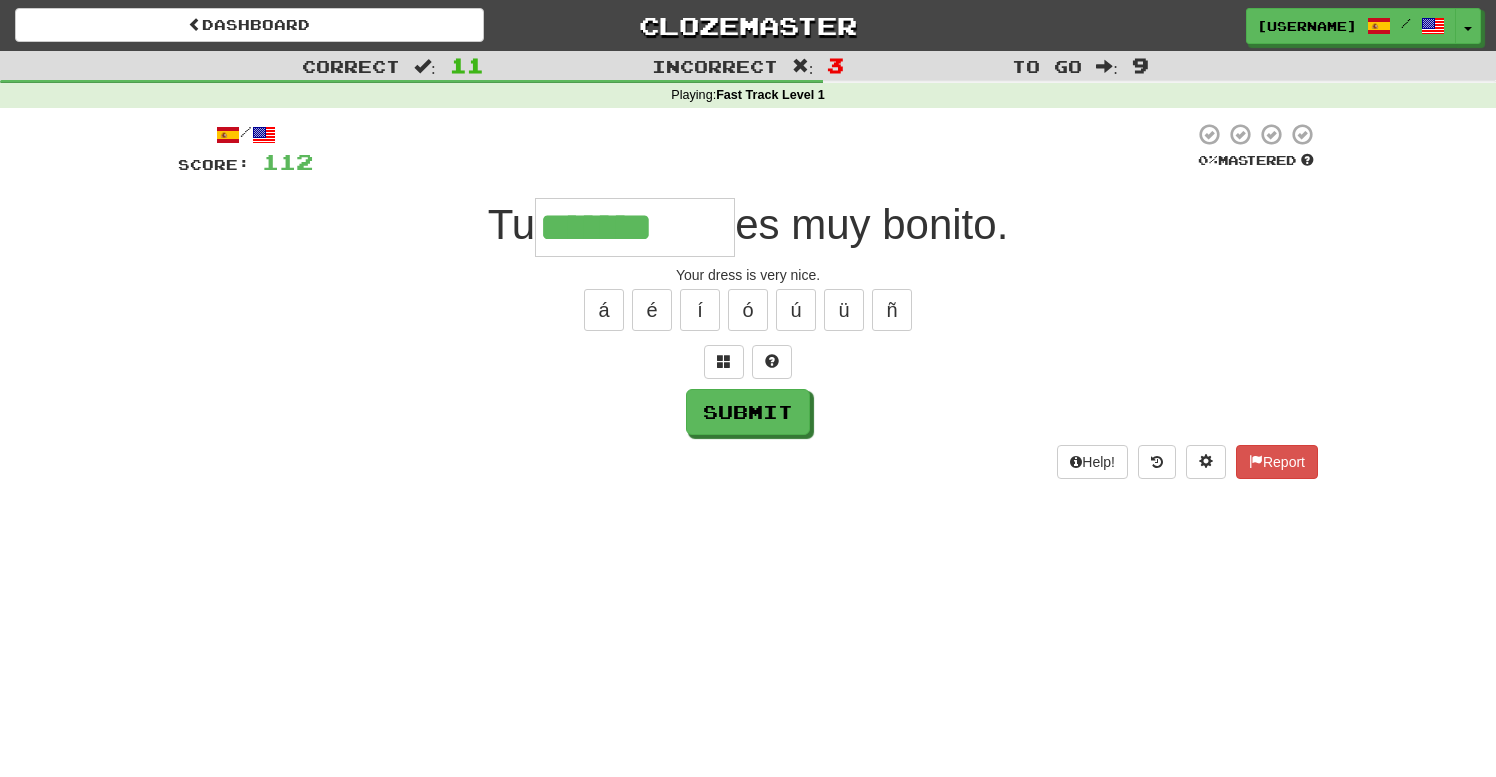 type on "*******" 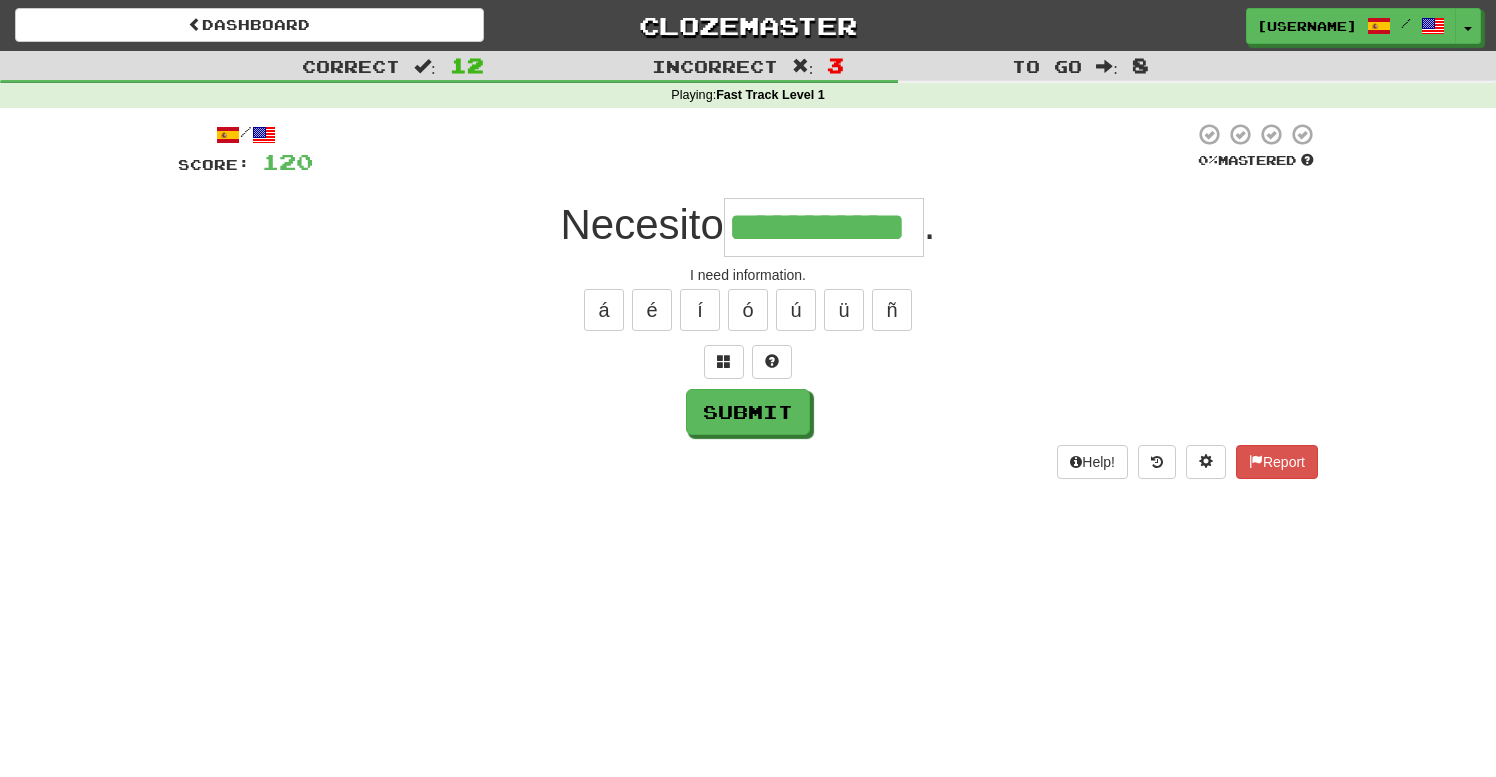 type on "**********" 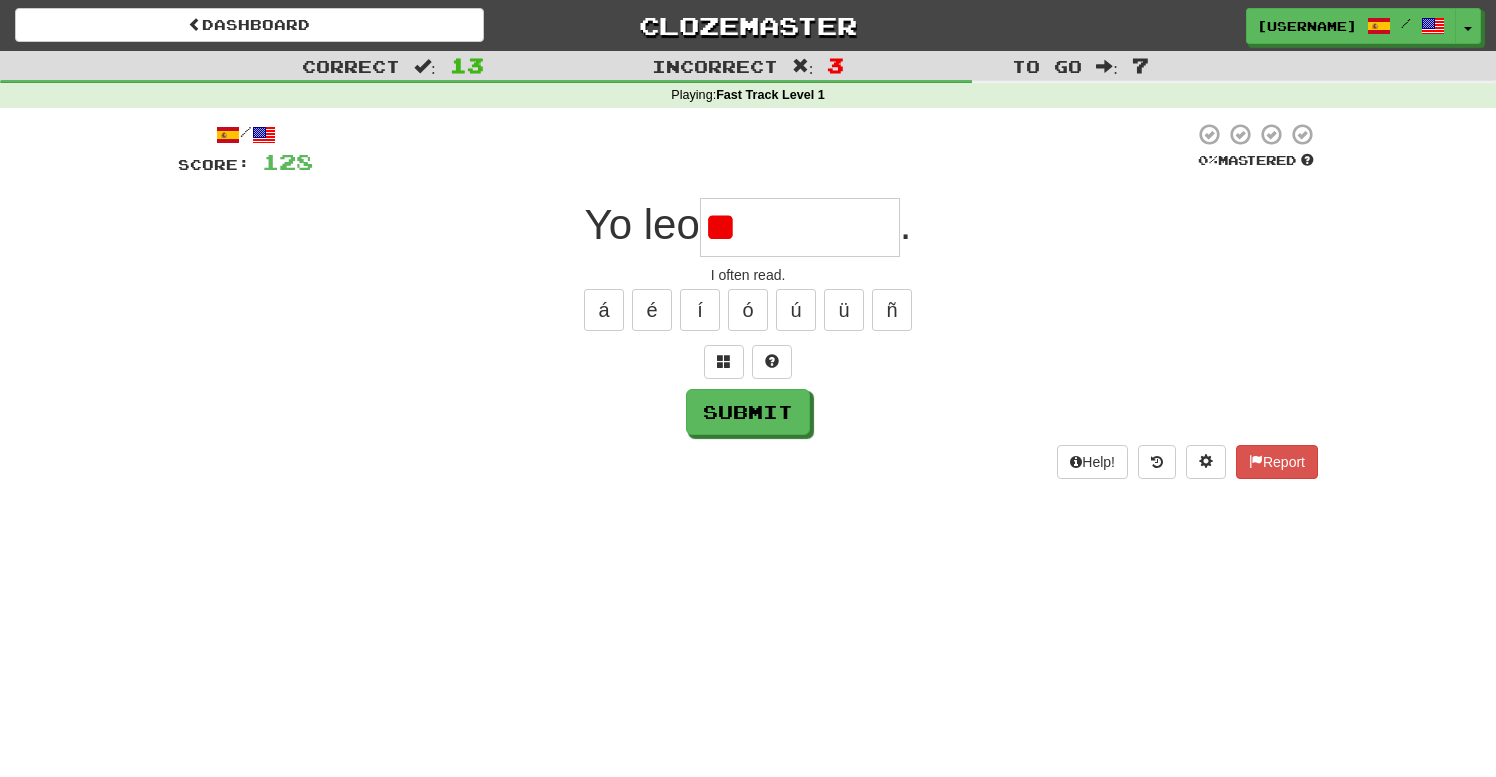 type on "*" 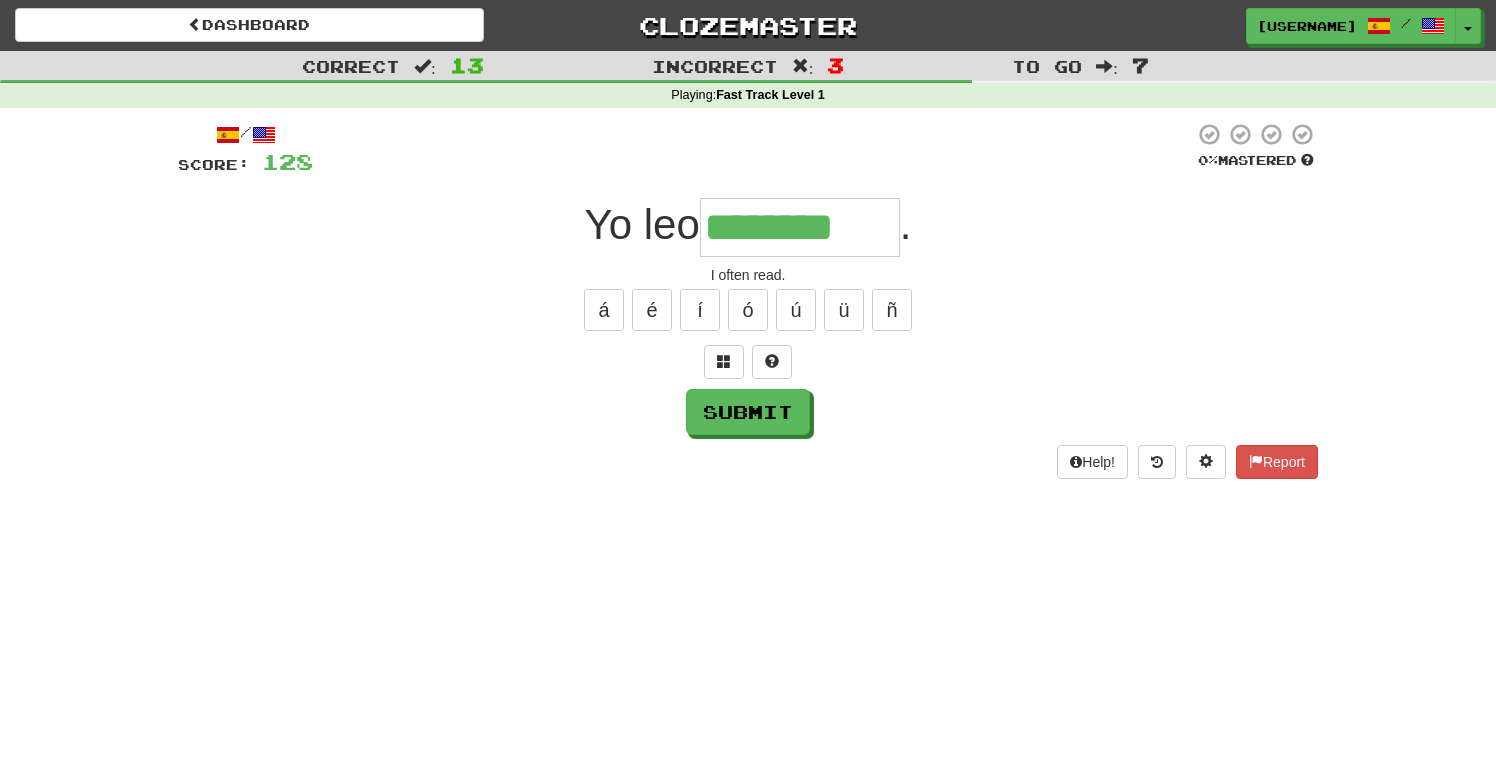 type on "********" 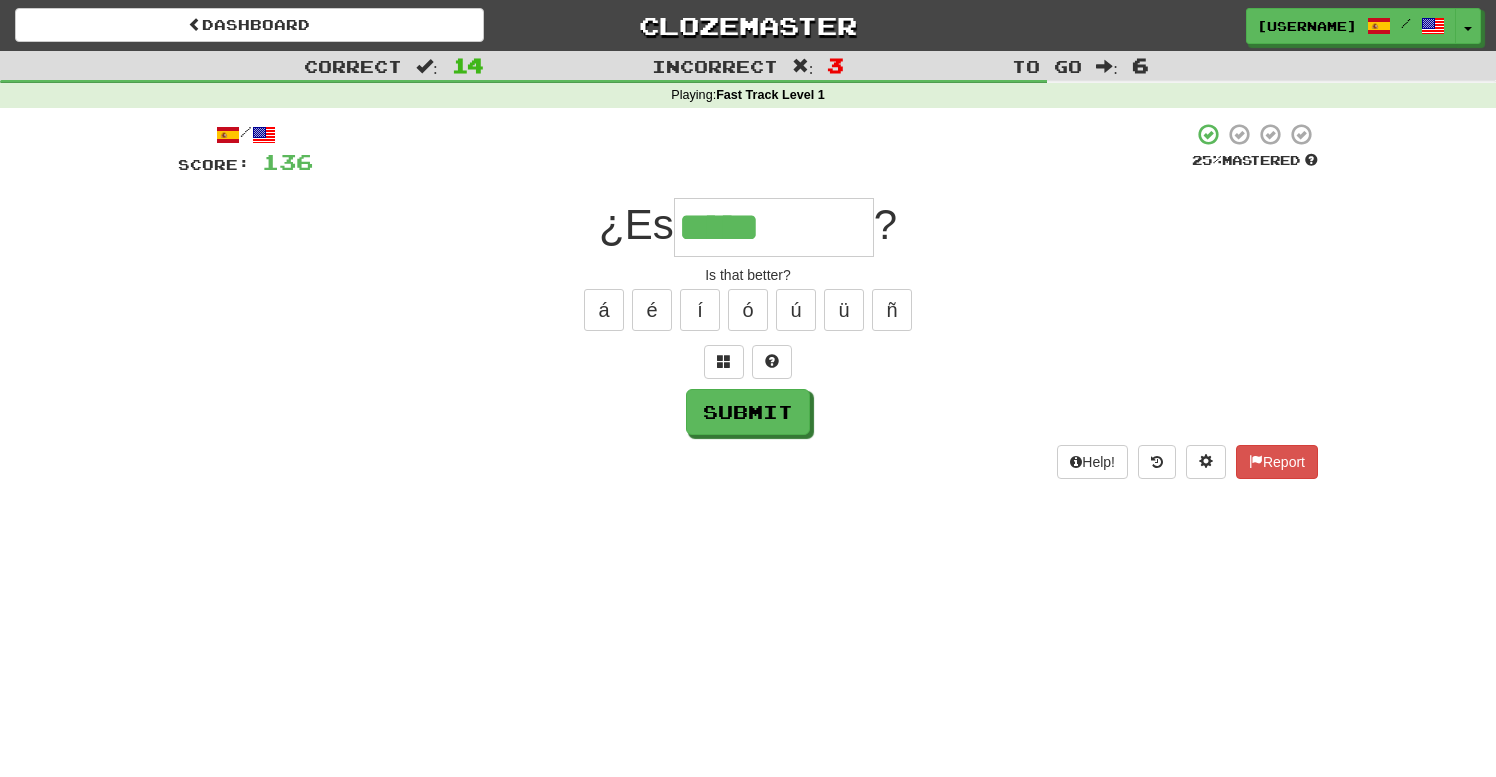 type on "*****" 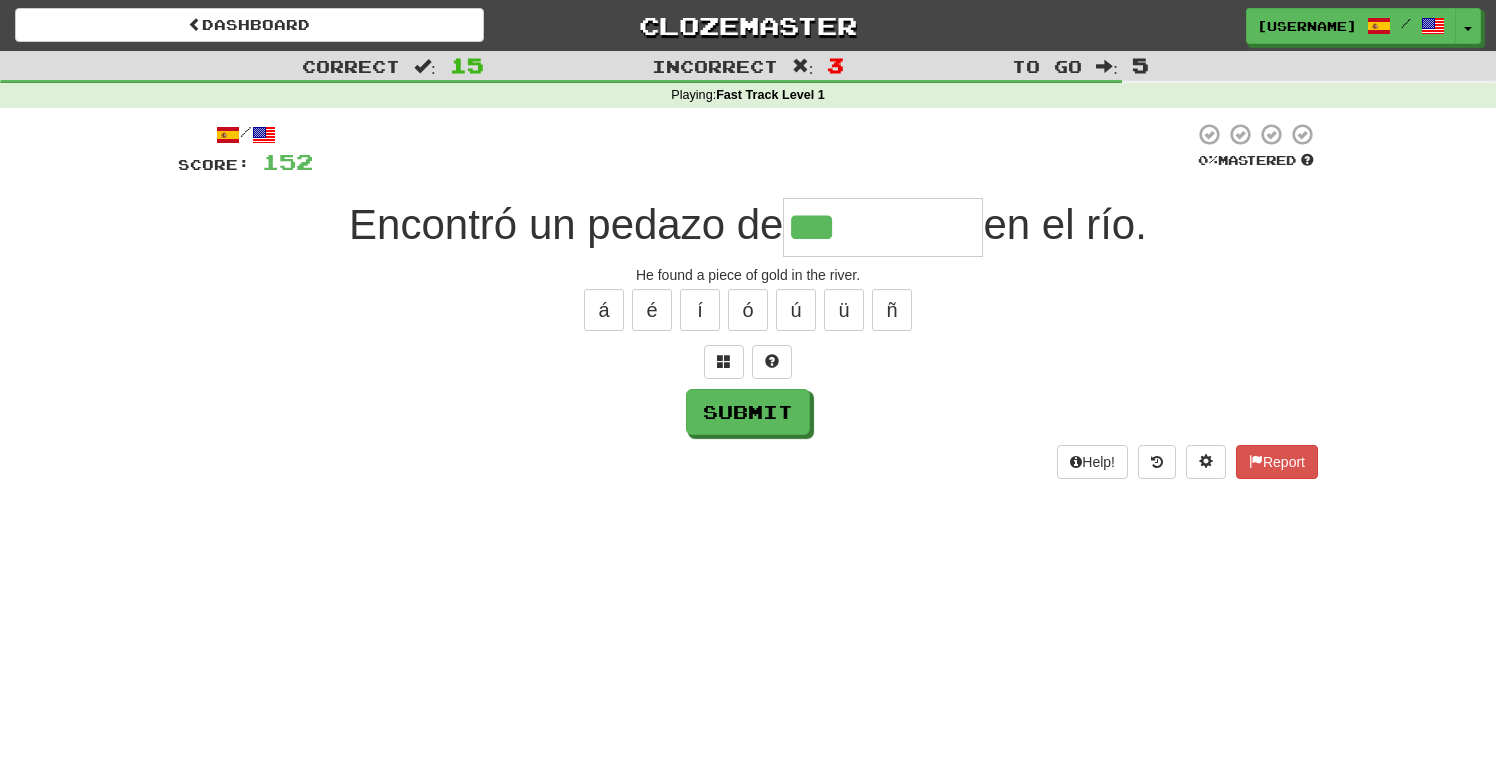 type on "***" 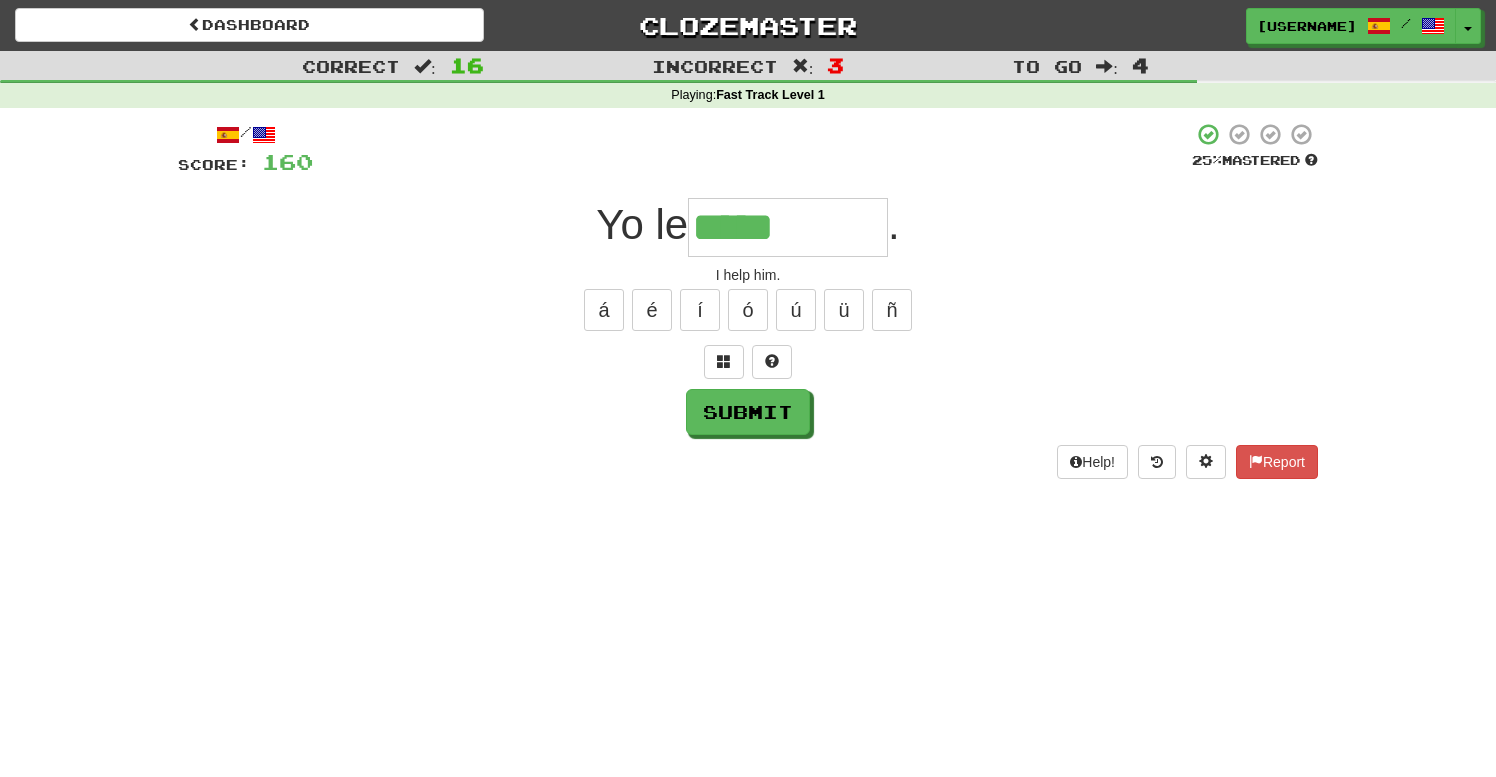 type on "*****" 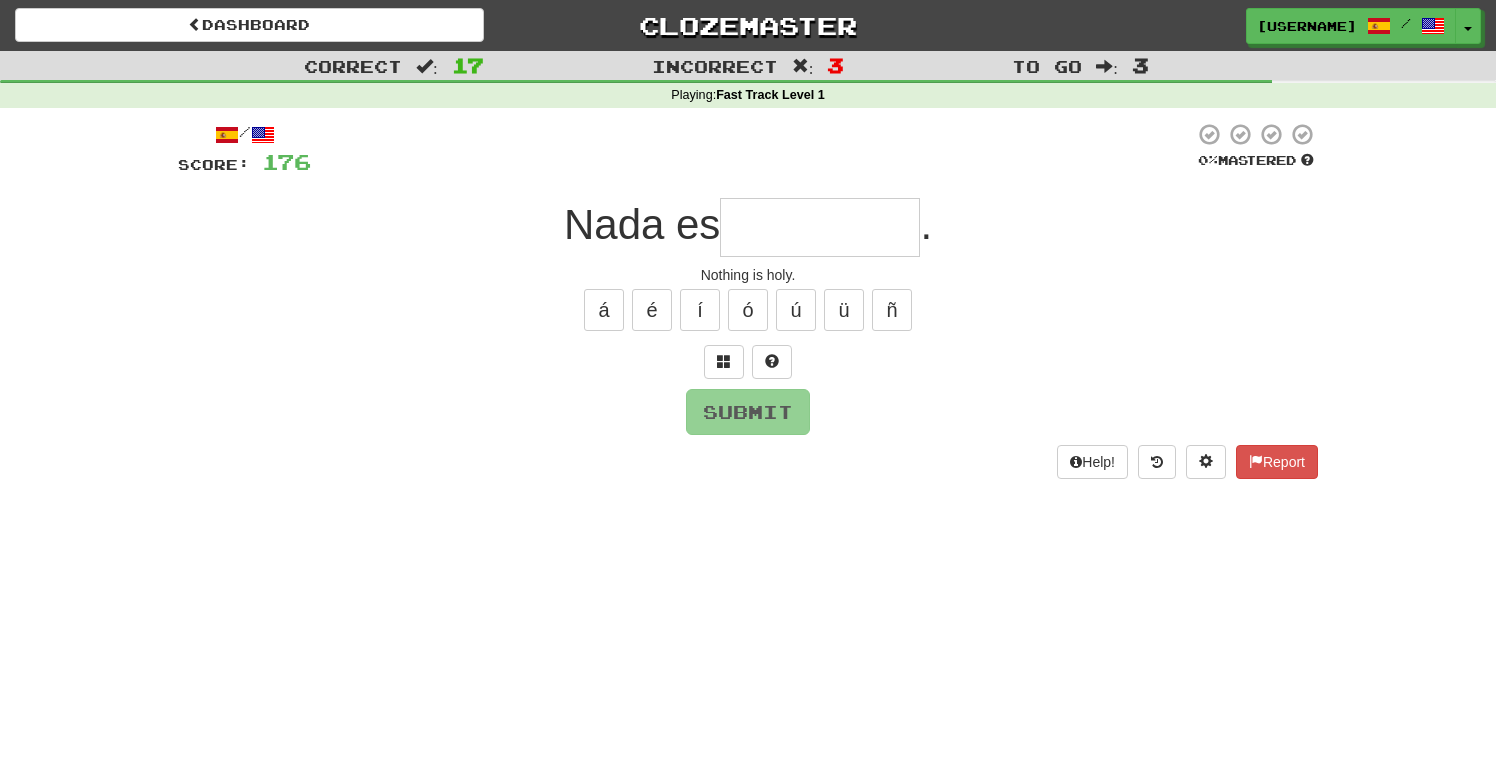 type on "*******" 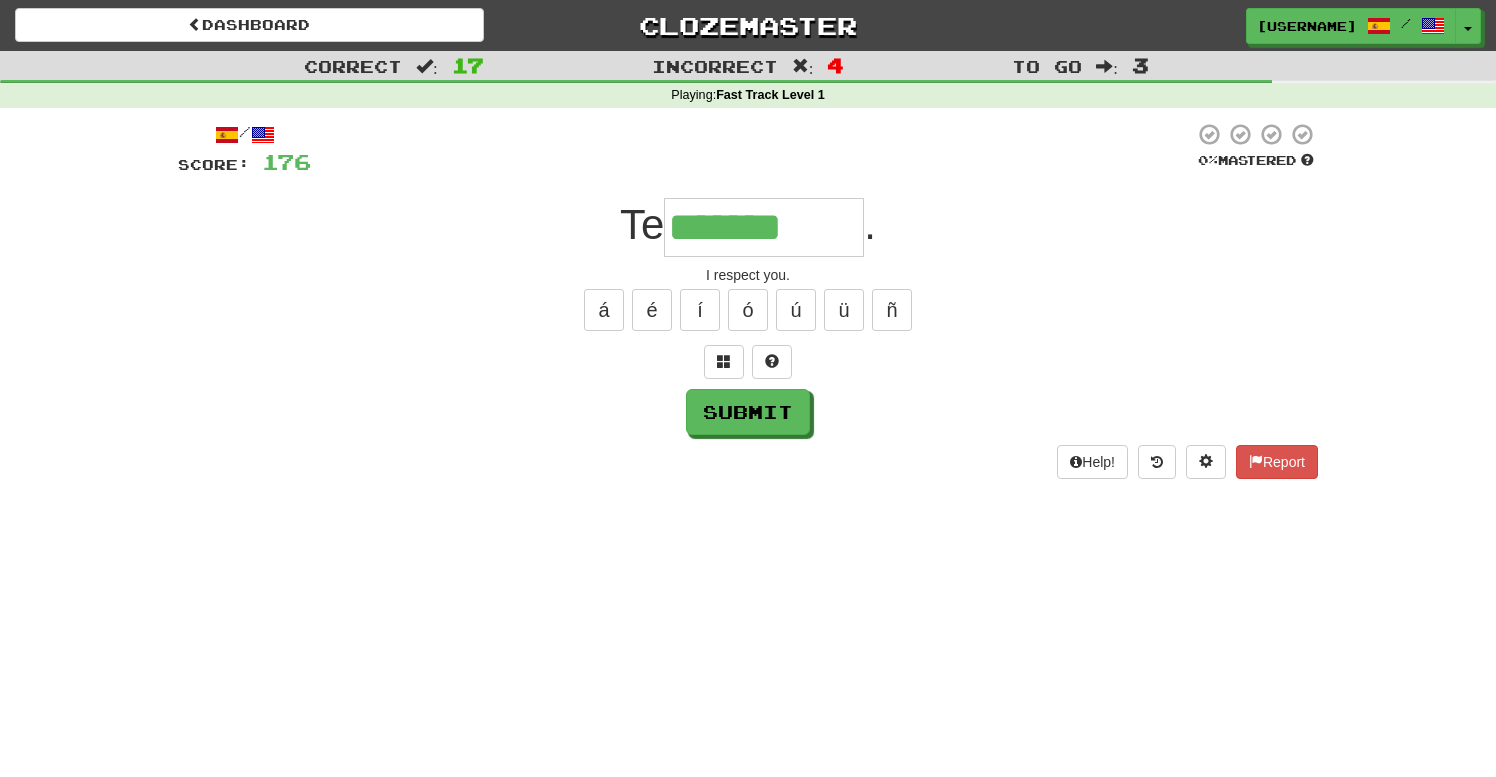 type on "*******" 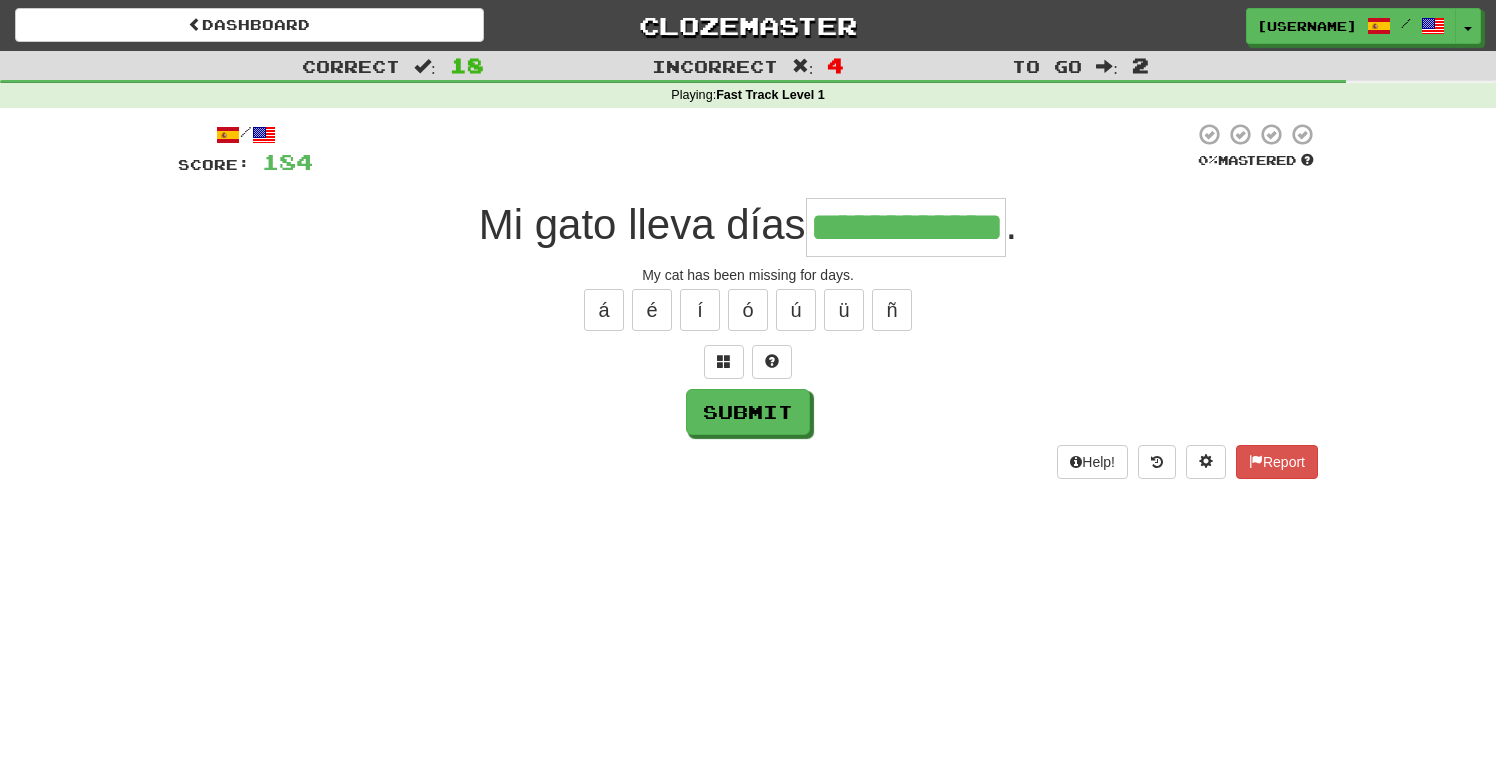 type on "**********" 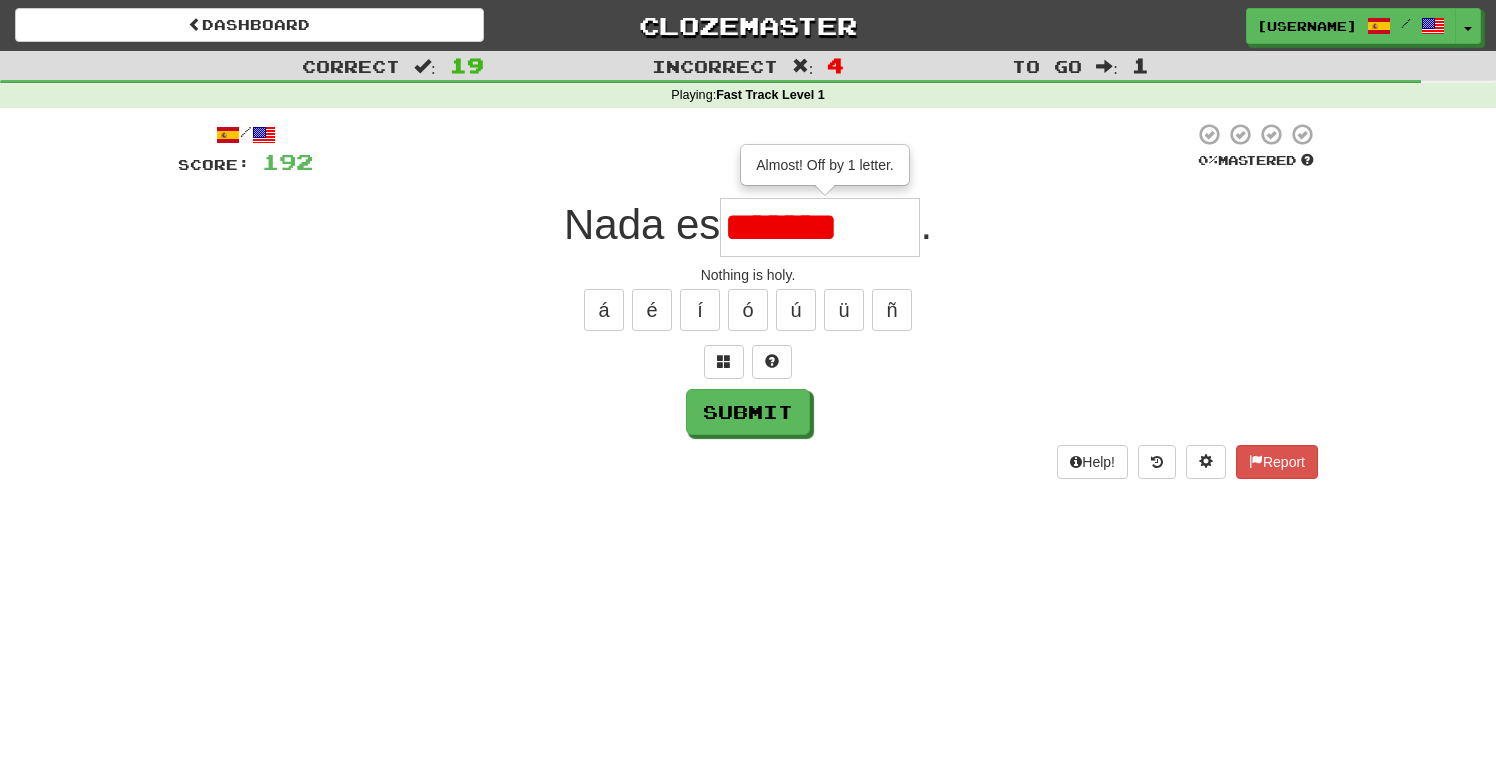 type on "*******" 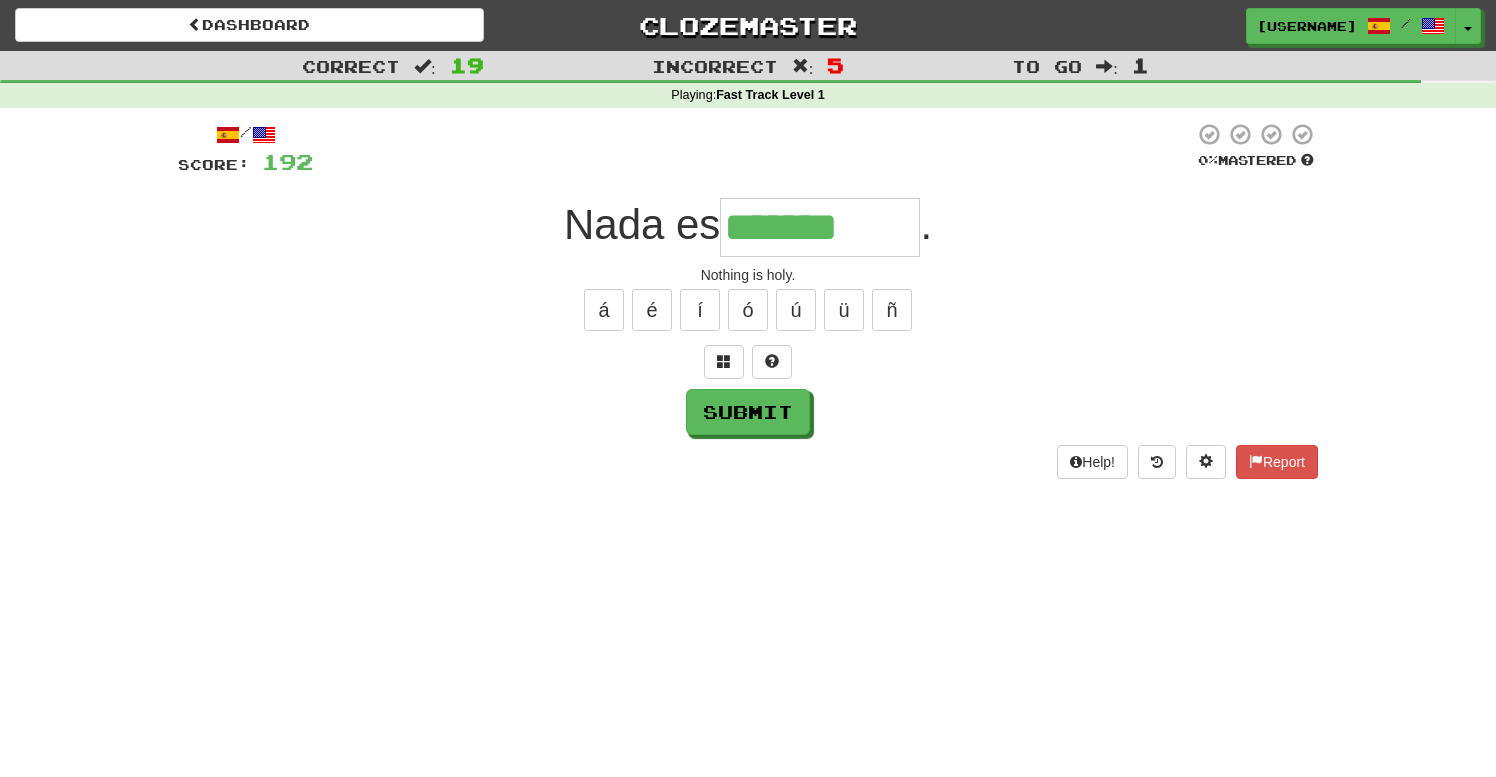 type on "*******" 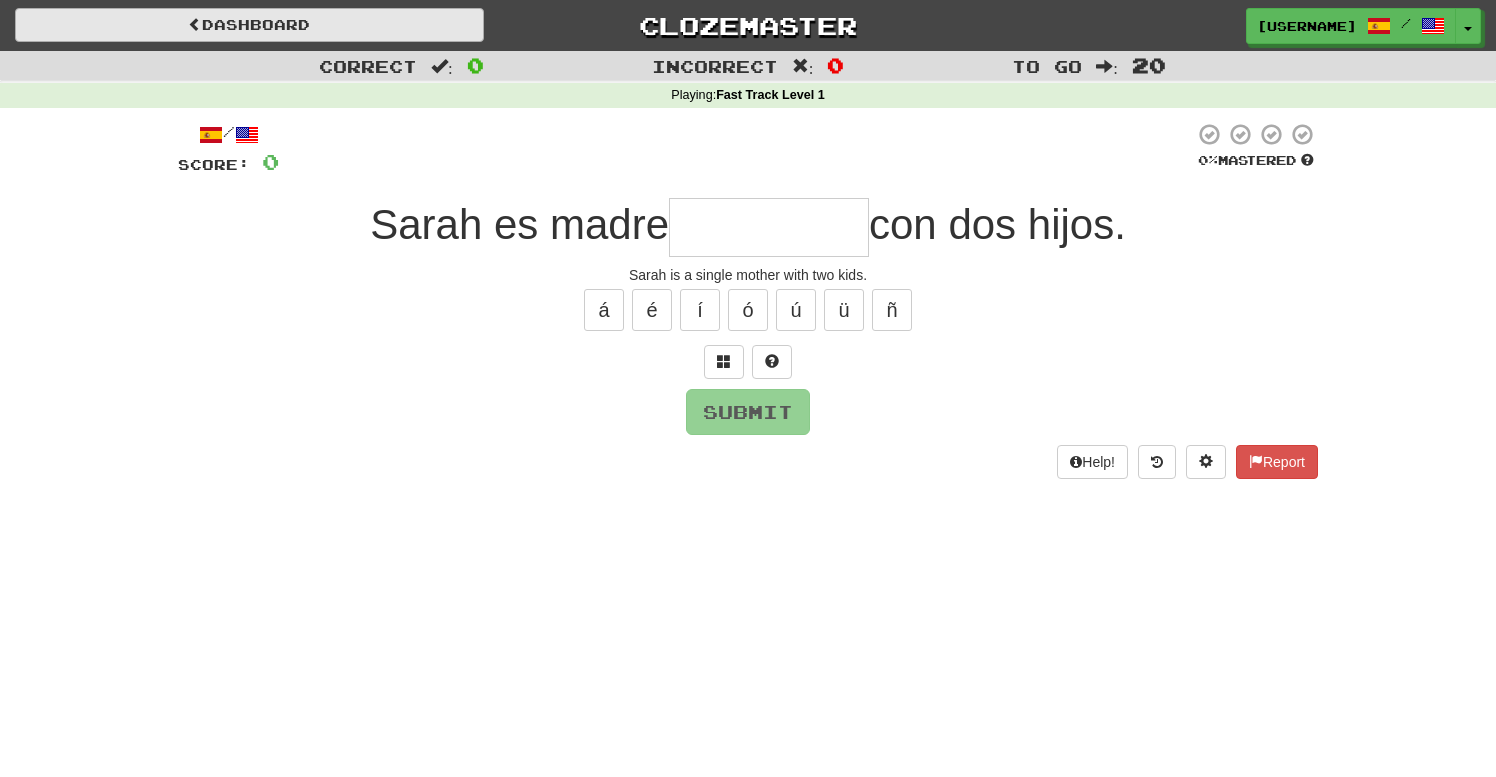 click on "Dashboard" at bounding box center [249, 25] 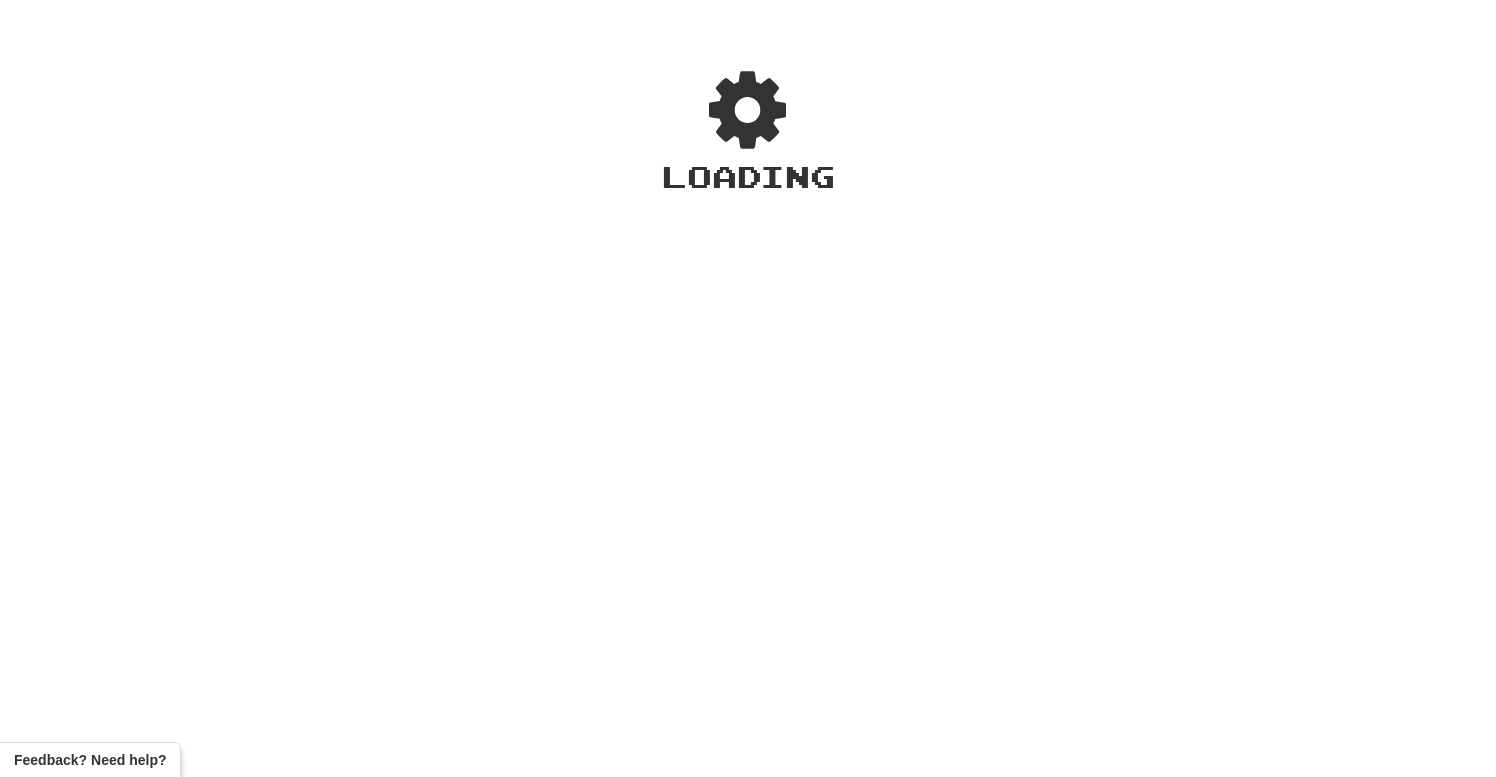 scroll, scrollTop: 0, scrollLeft: 0, axis: both 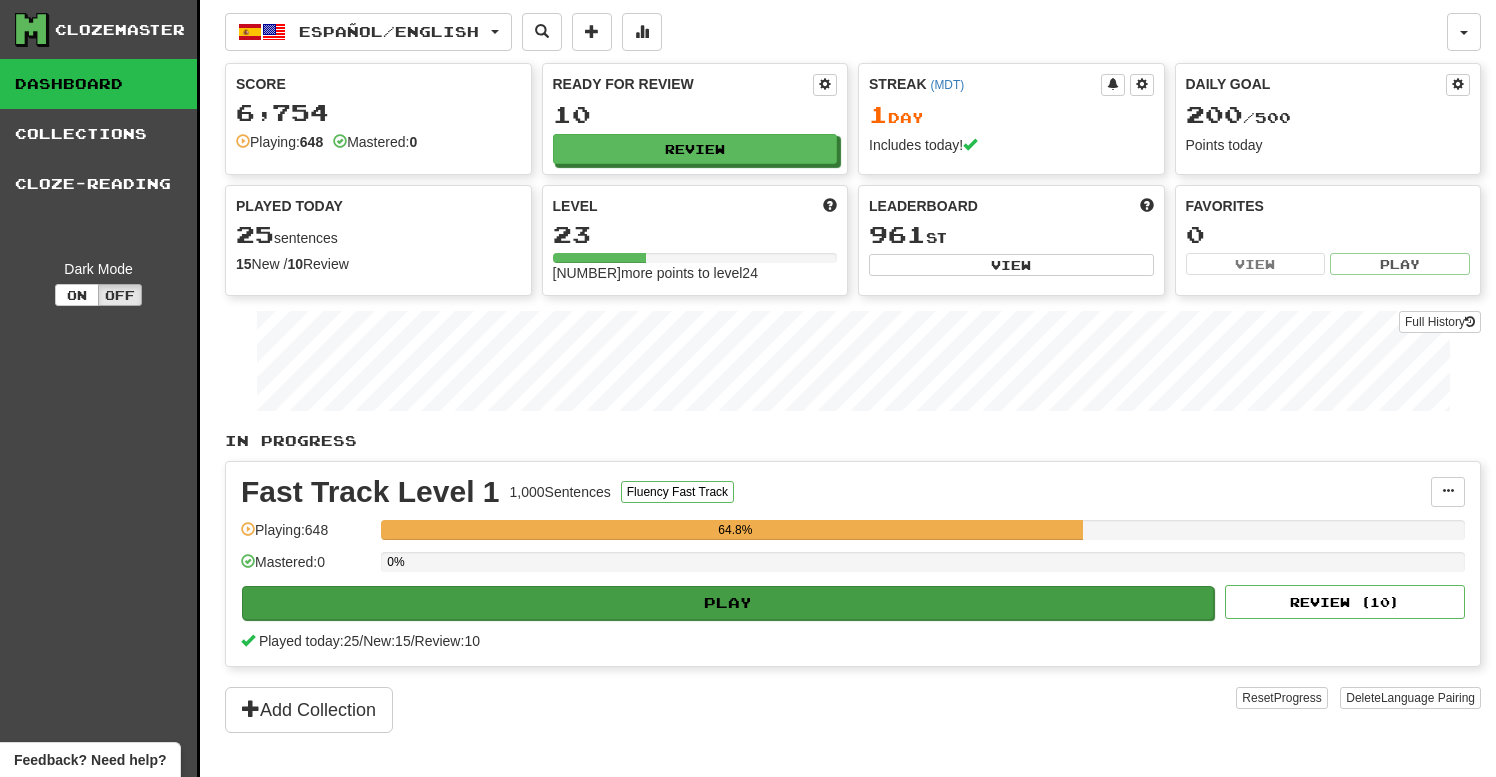 click on "Play" at bounding box center (728, 603) 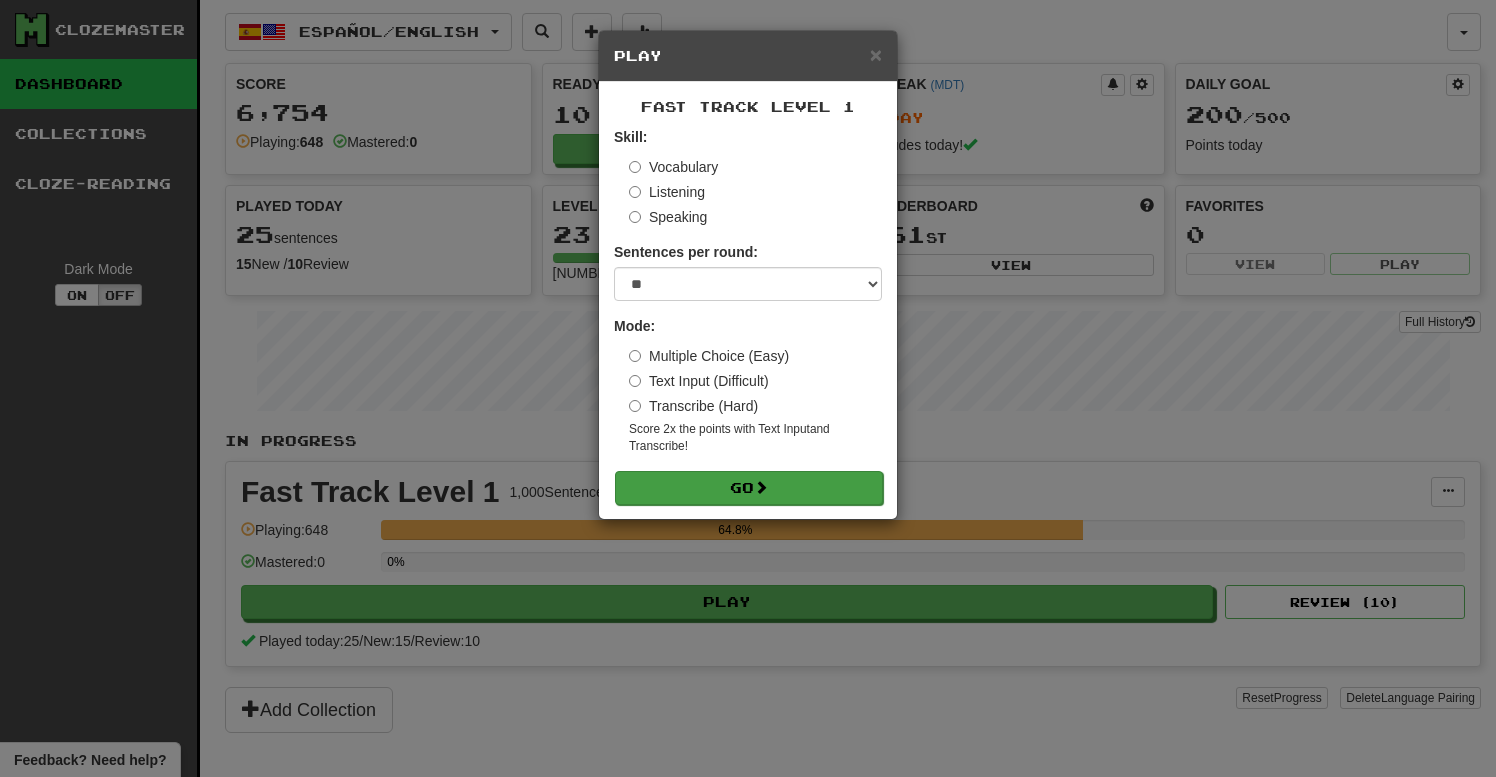 click on "Go" at bounding box center (749, 488) 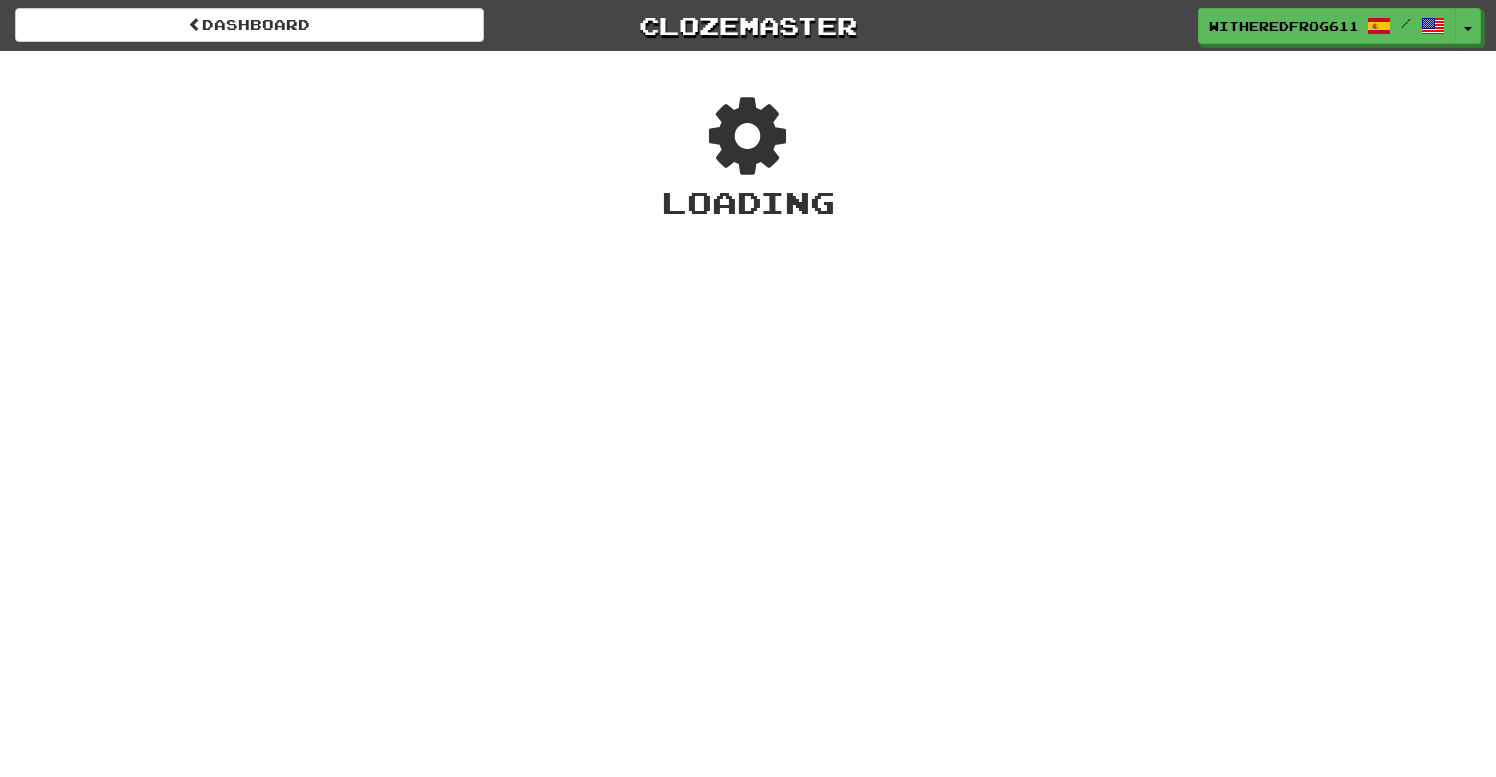 scroll, scrollTop: 0, scrollLeft: 0, axis: both 